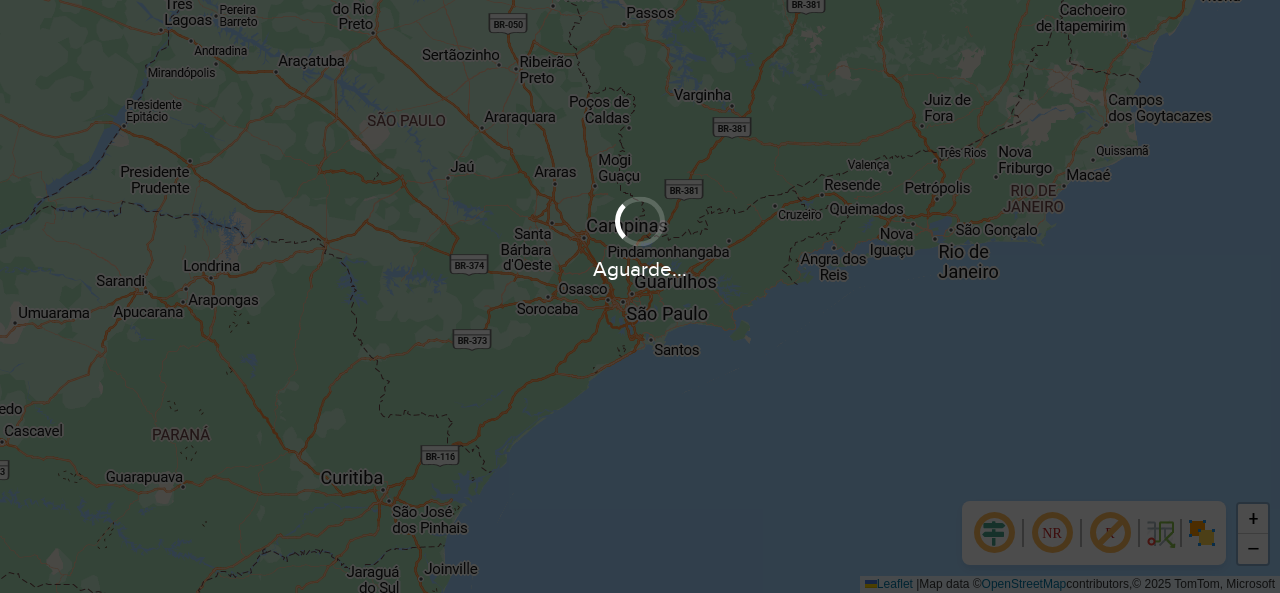 scroll, scrollTop: 0, scrollLeft: 0, axis: both 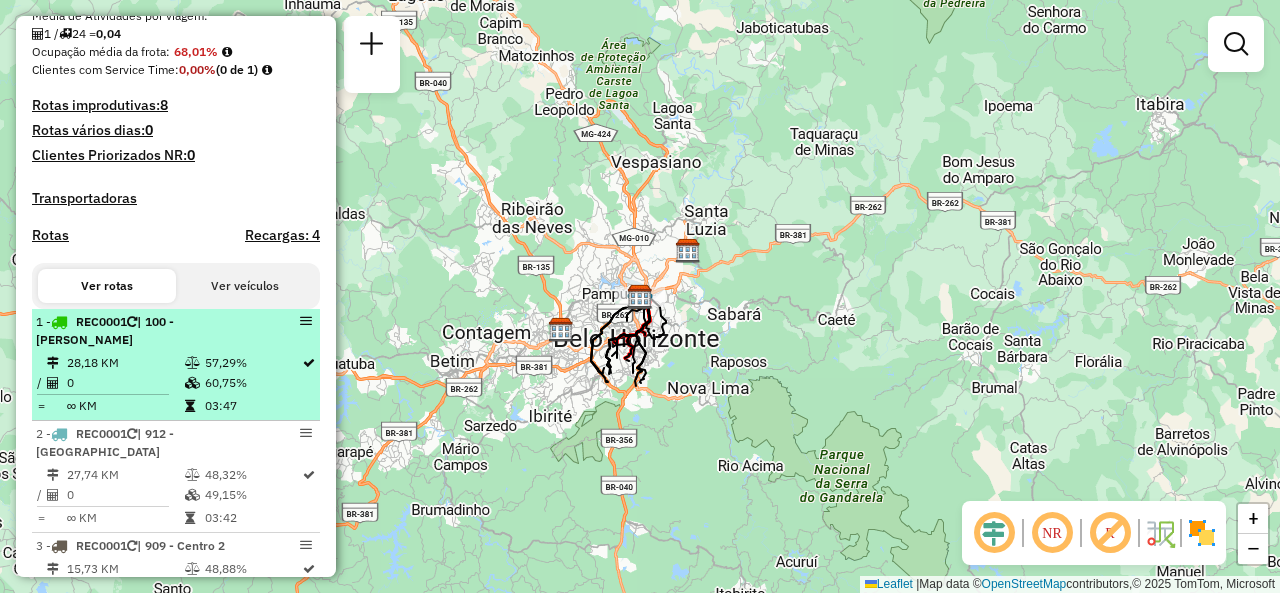 click at bounding box center (306, 321) 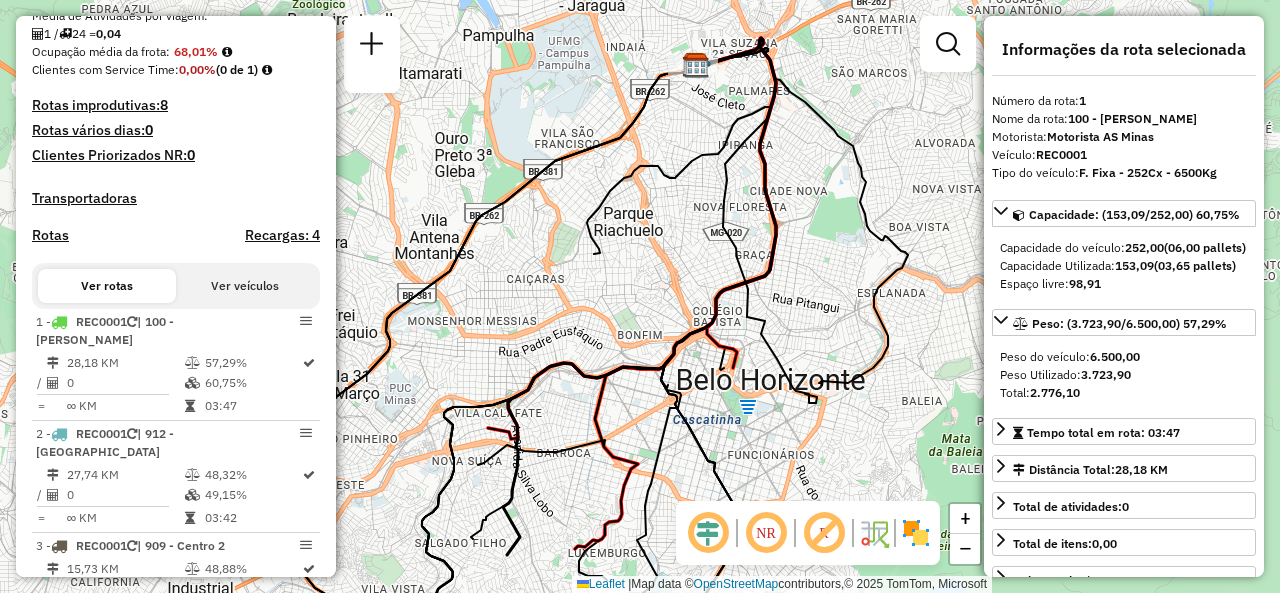scroll, scrollTop: 264, scrollLeft: 0, axis: vertical 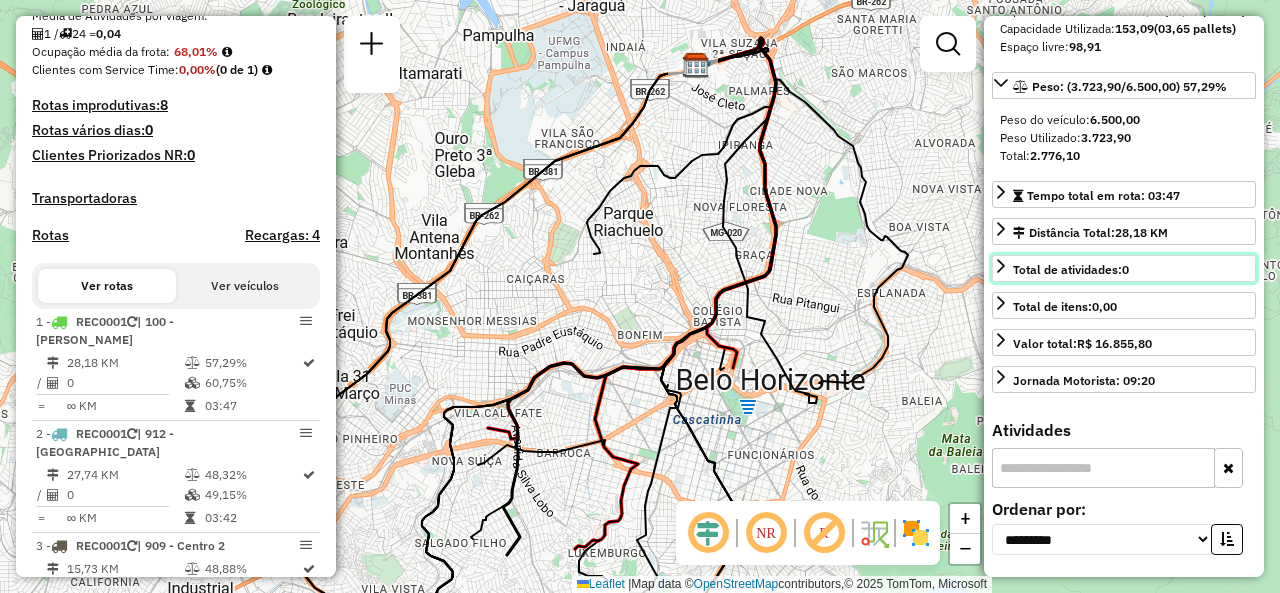 click on "Total de atividades:  0" at bounding box center [1071, 269] 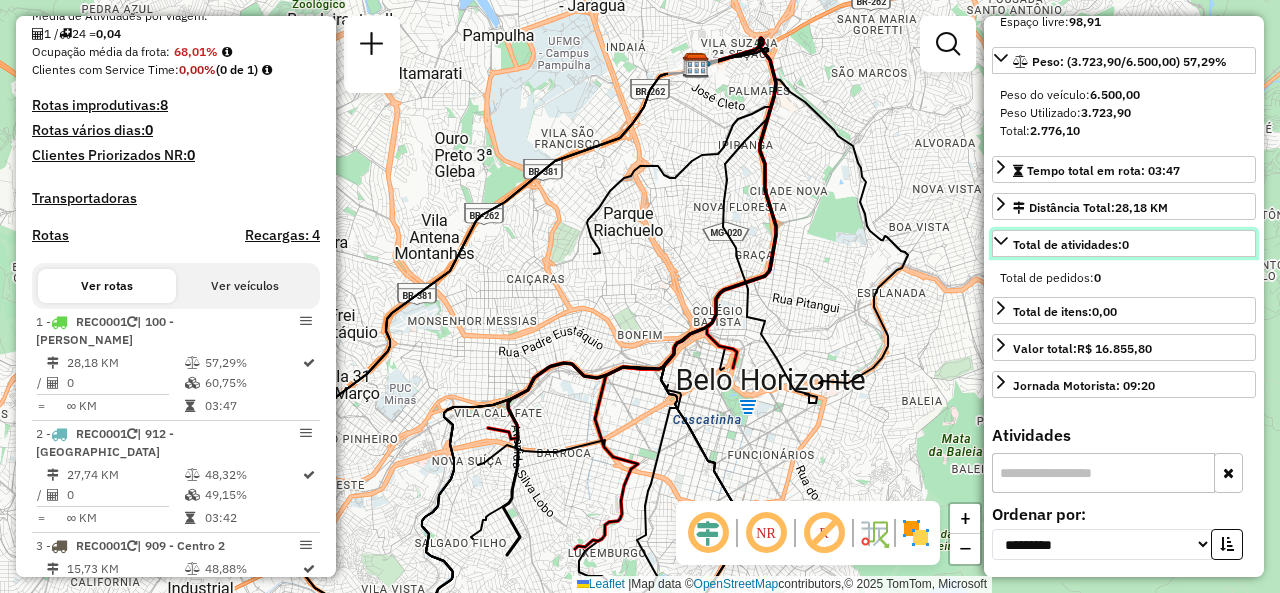 scroll, scrollTop: 264, scrollLeft: 0, axis: vertical 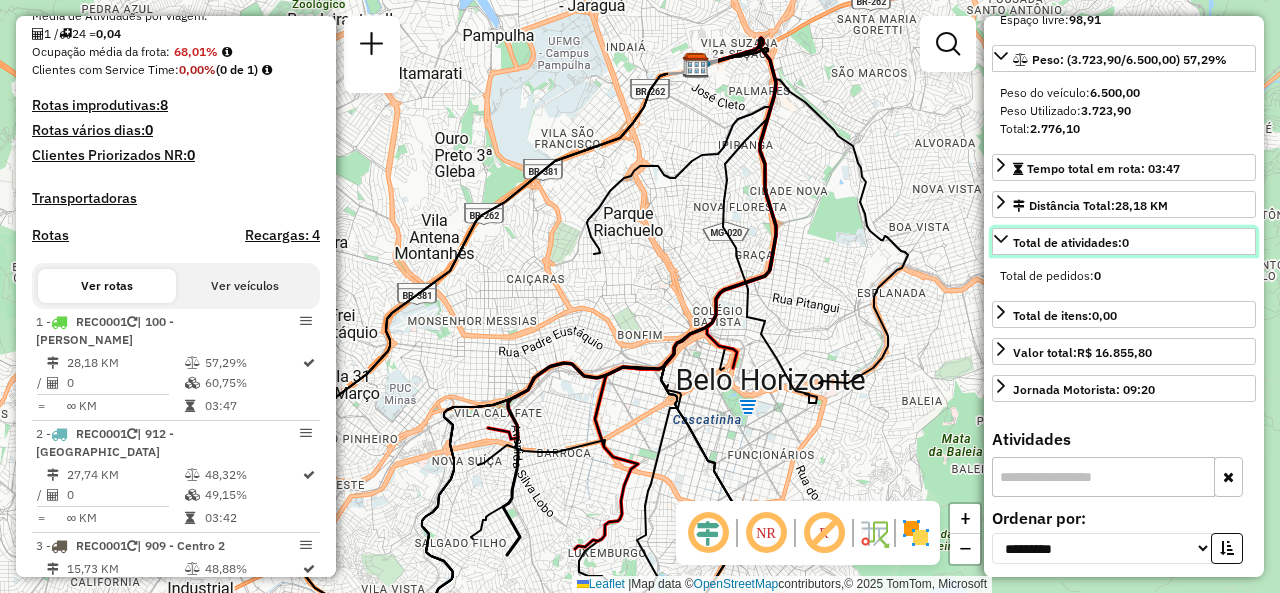 click on "Total de atividades:  0" at bounding box center (1071, 242) 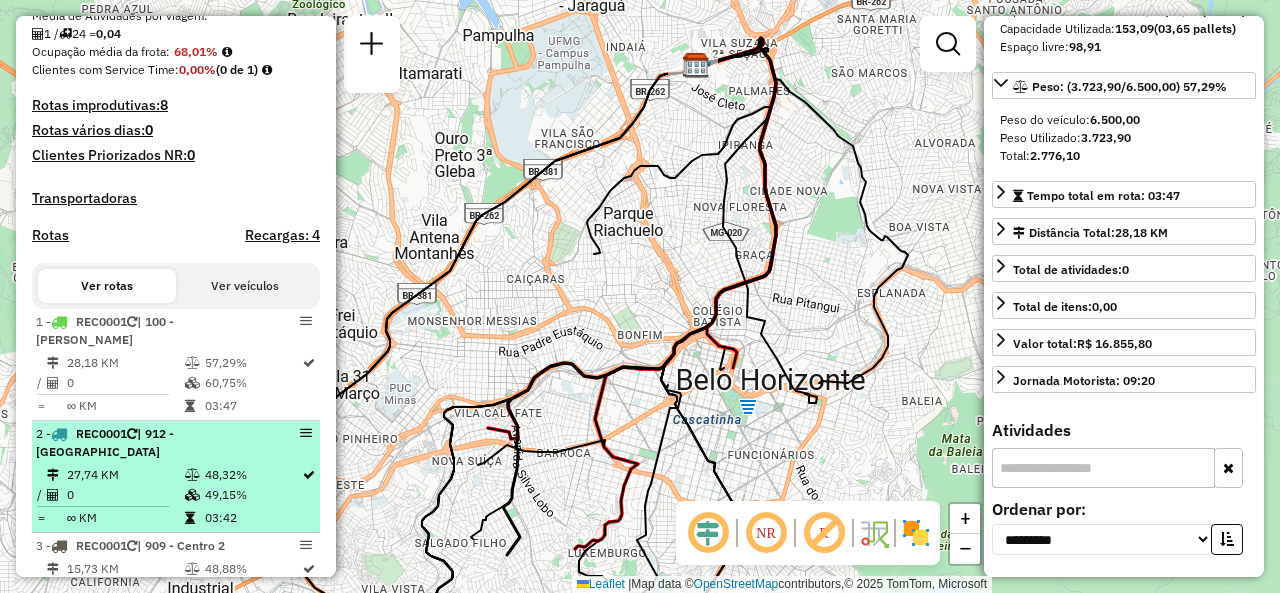 click on "48,32%" at bounding box center [252, 475] 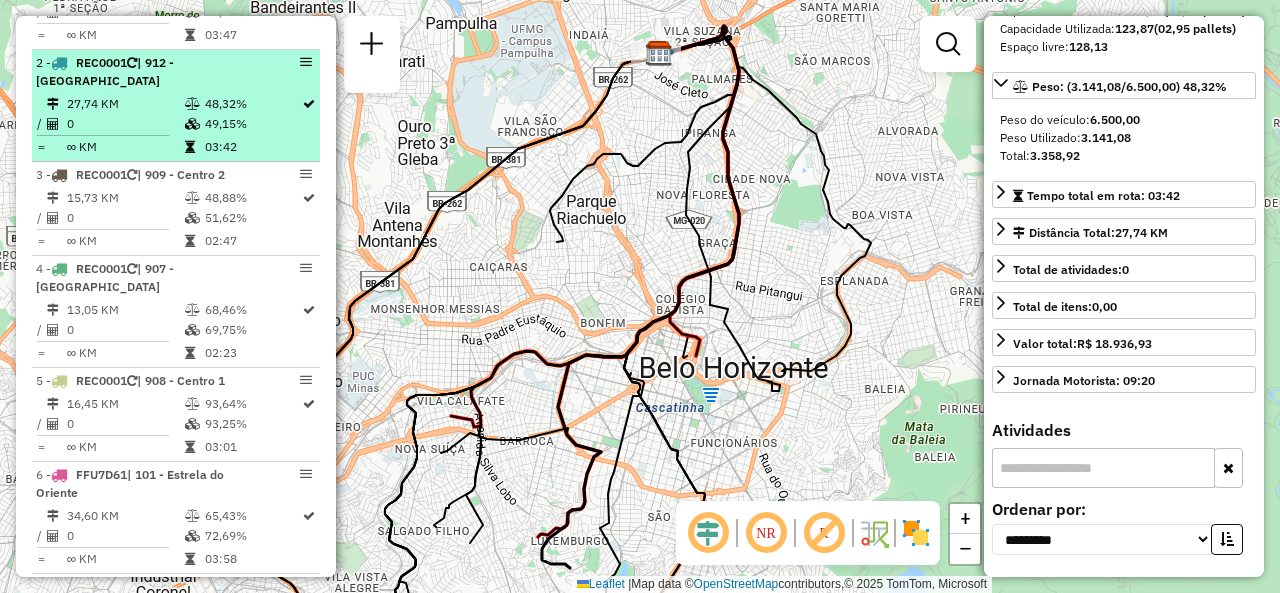 scroll, scrollTop: 838, scrollLeft: 0, axis: vertical 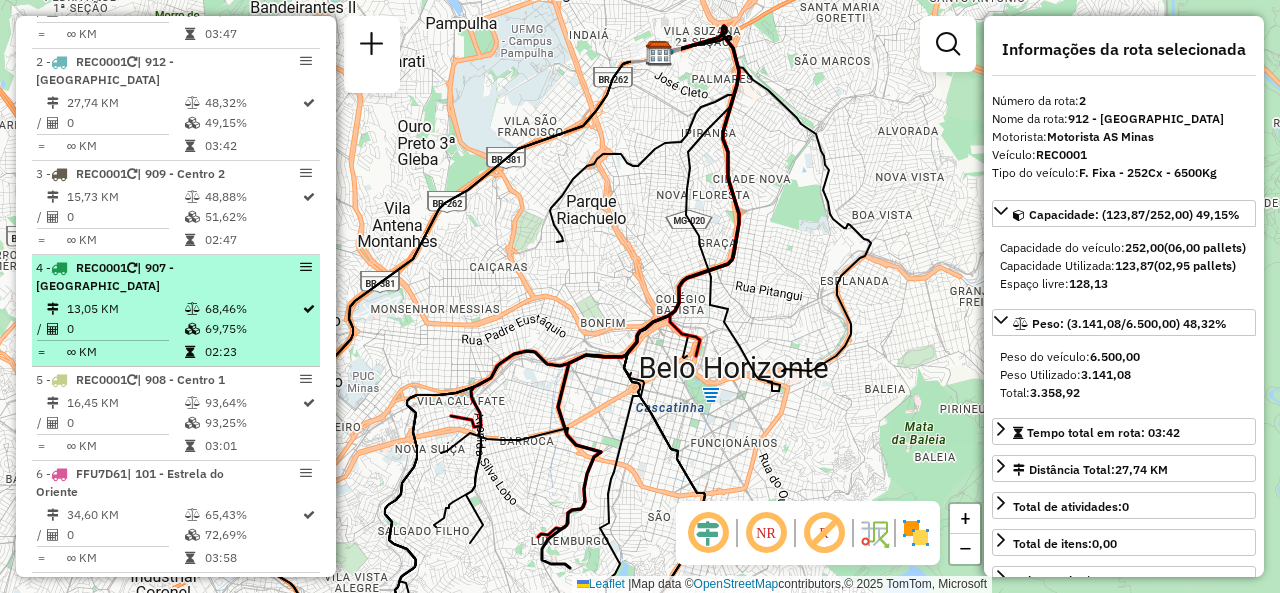 click on "4 -       REC0001   | 907 - Santo André" at bounding box center (142, 277) 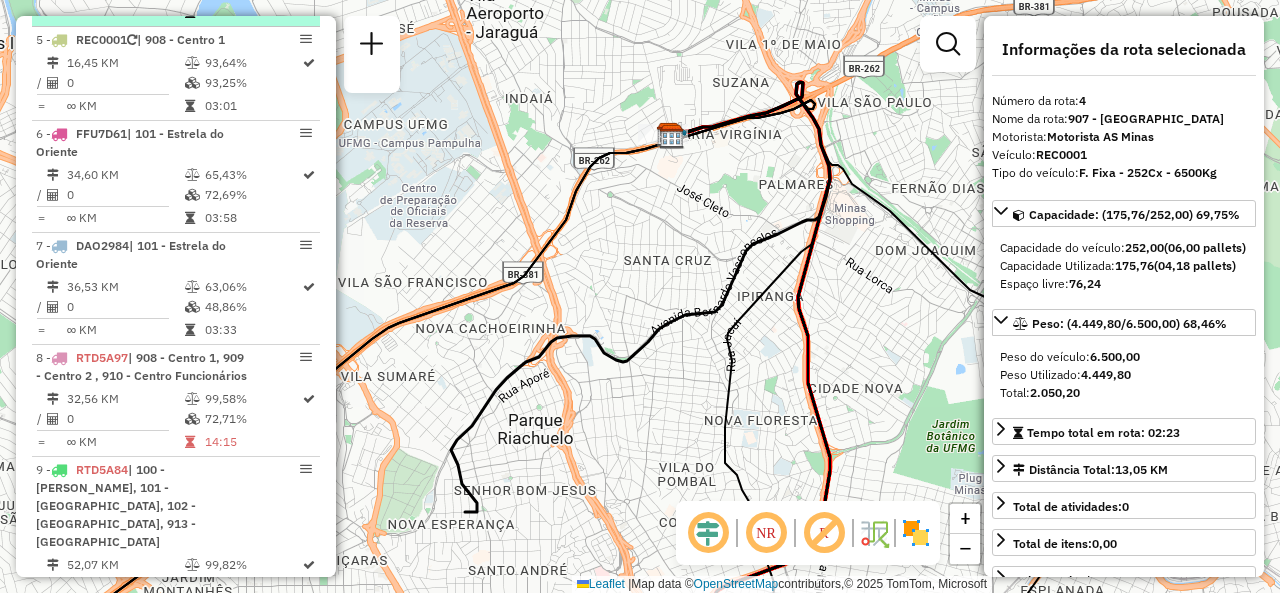 scroll, scrollTop: 1180, scrollLeft: 0, axis: vertical 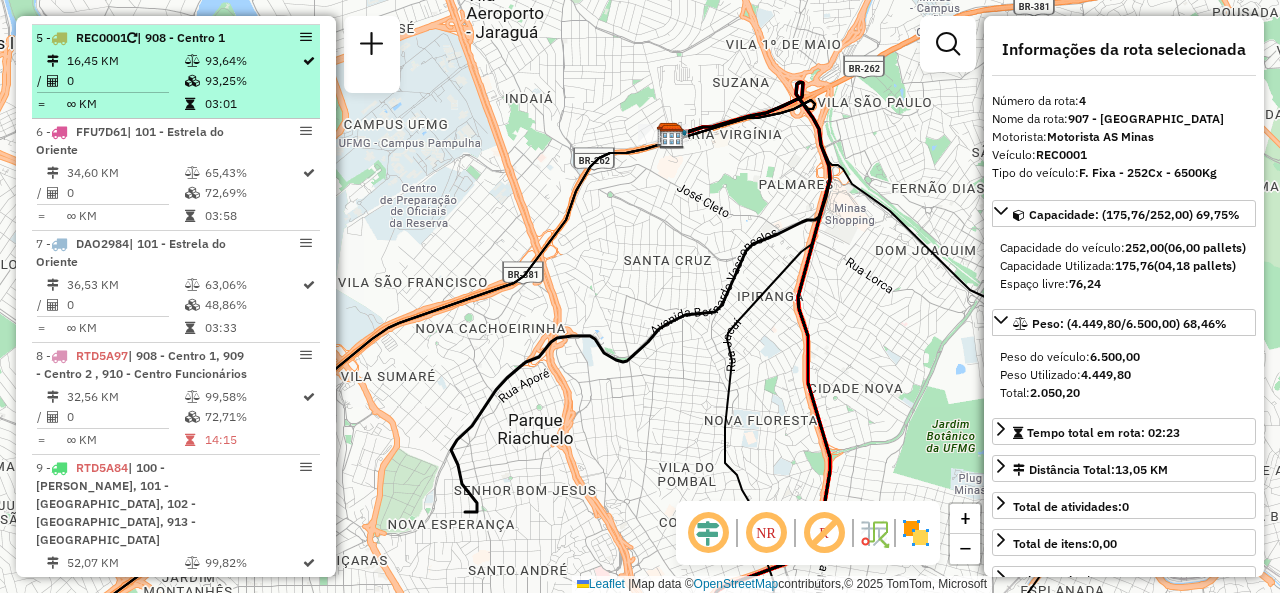 click at bounding box center [194, 104] 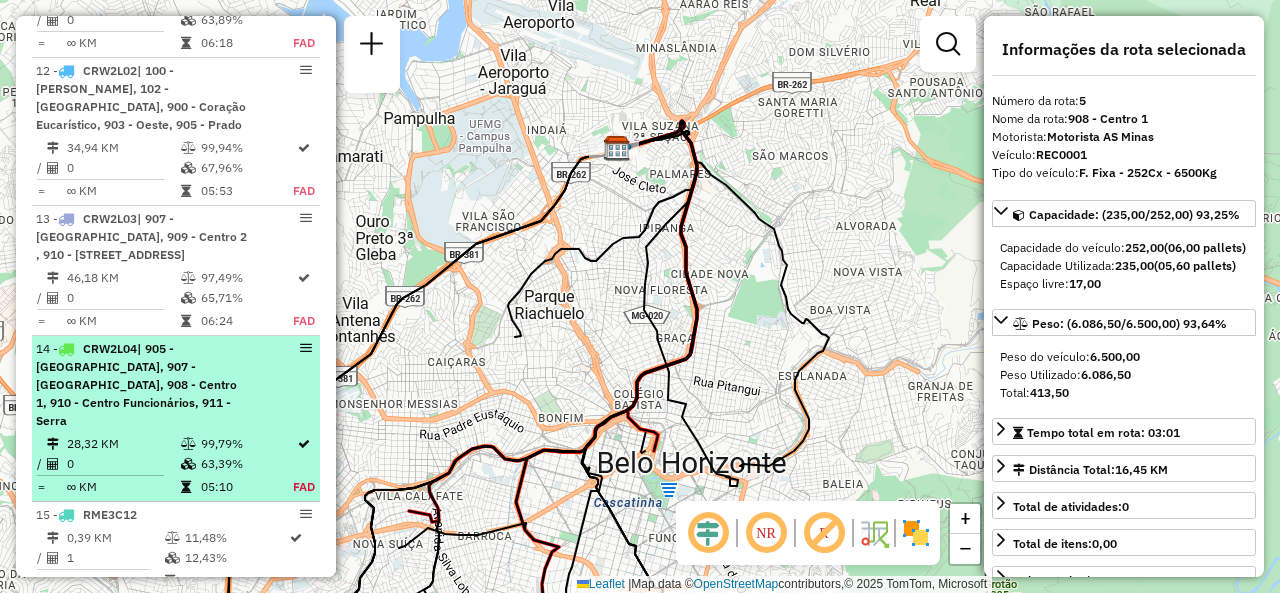 scroll, scrollTop: 2022, scrollLeft: 0, axis: vertical 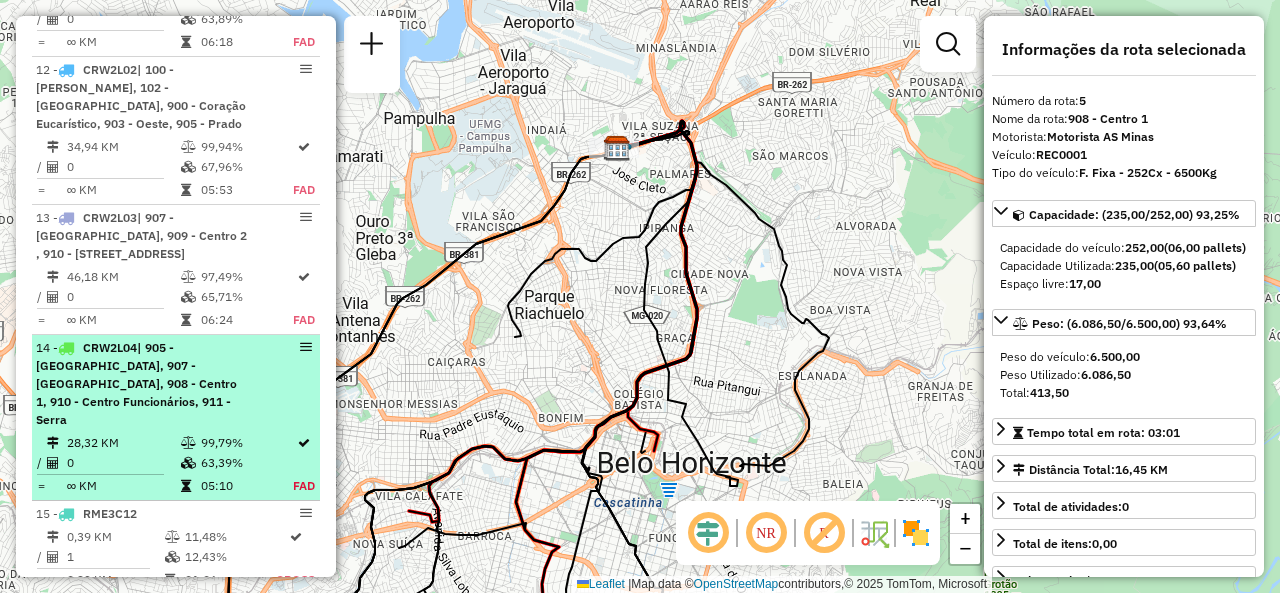 click on "14 -       CRW2L04   | 905 - Prado, 907 - Santo André, 908 - Centro 1, 910 - Centro Funcionários, 911 - Serra  28,32 KM   99,79%  /  0   63,39%     =  ∞ KM   05:10   FAD" at bounding box center [176, 418] 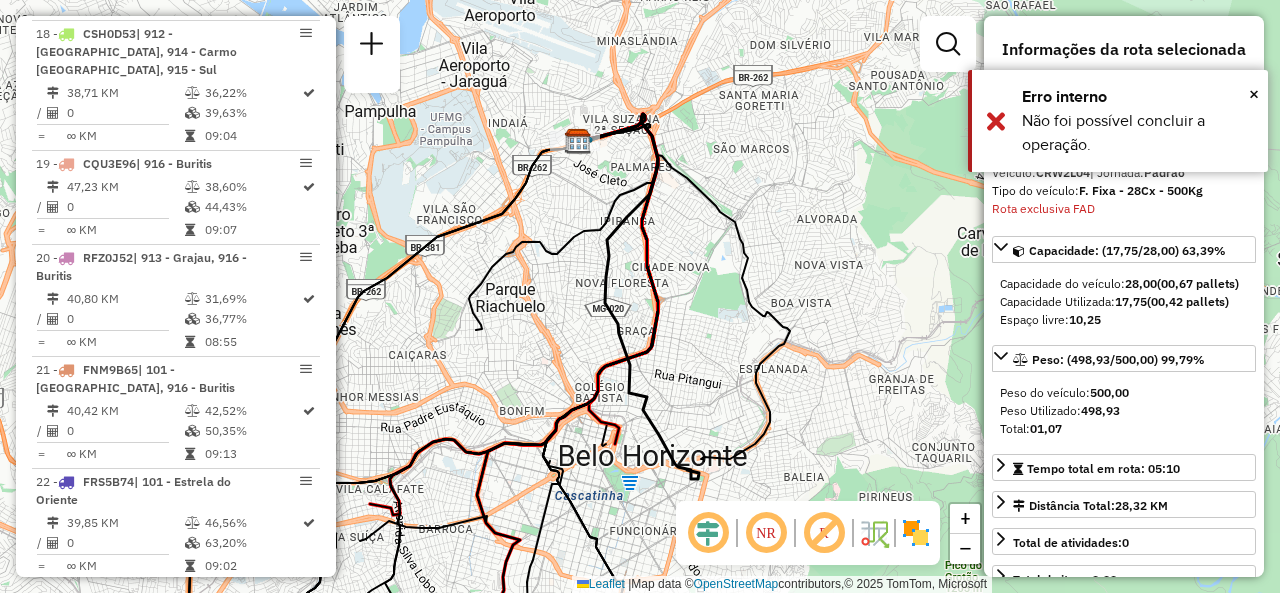 scroll, scrollTop: 2841, scrollLeft: 0, axis: vertical 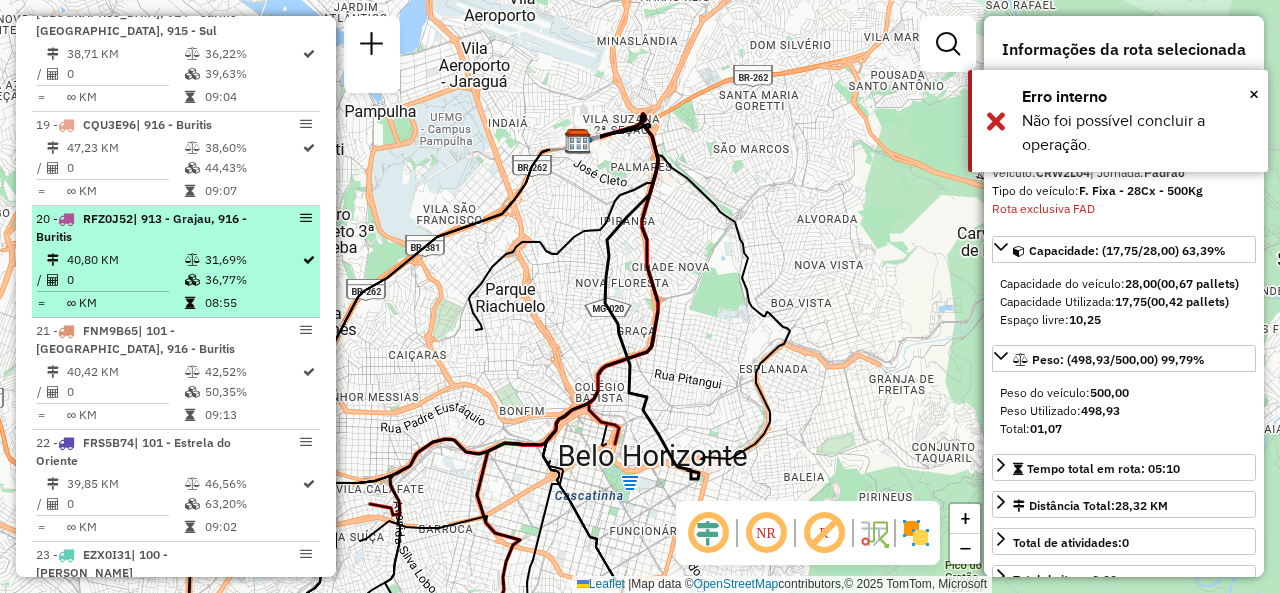 click on "31,69%" at bounding box center (252, 260) 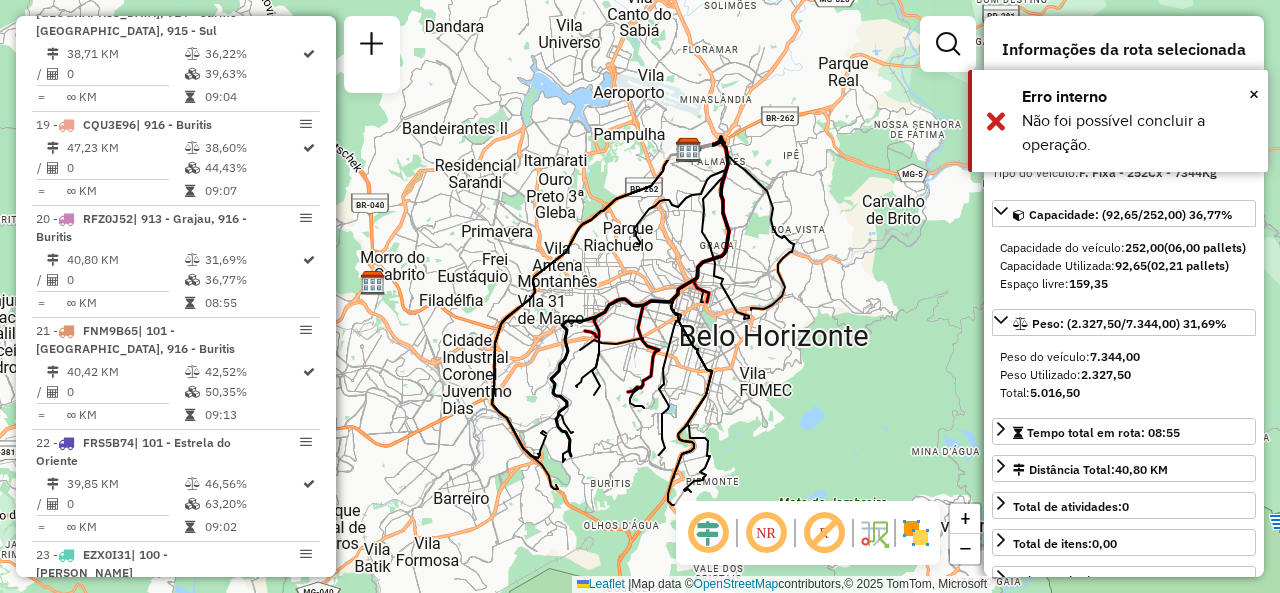 scroll, scrollTop: 111, scrollLeft: 0, axis: vertical 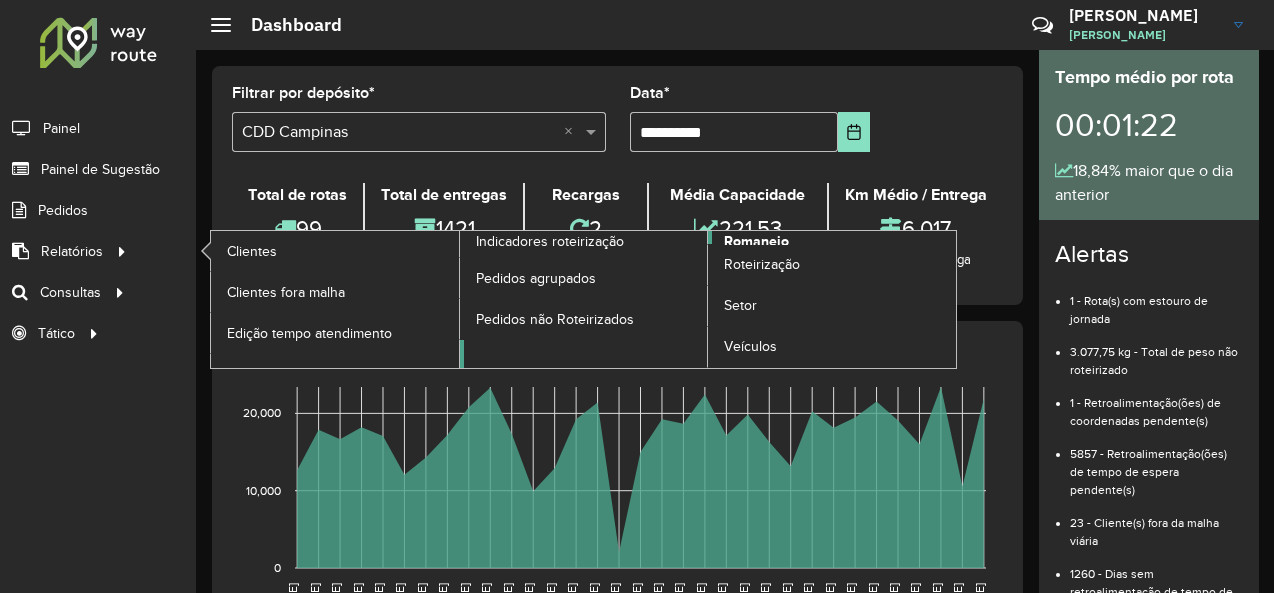click on "Romaneio" 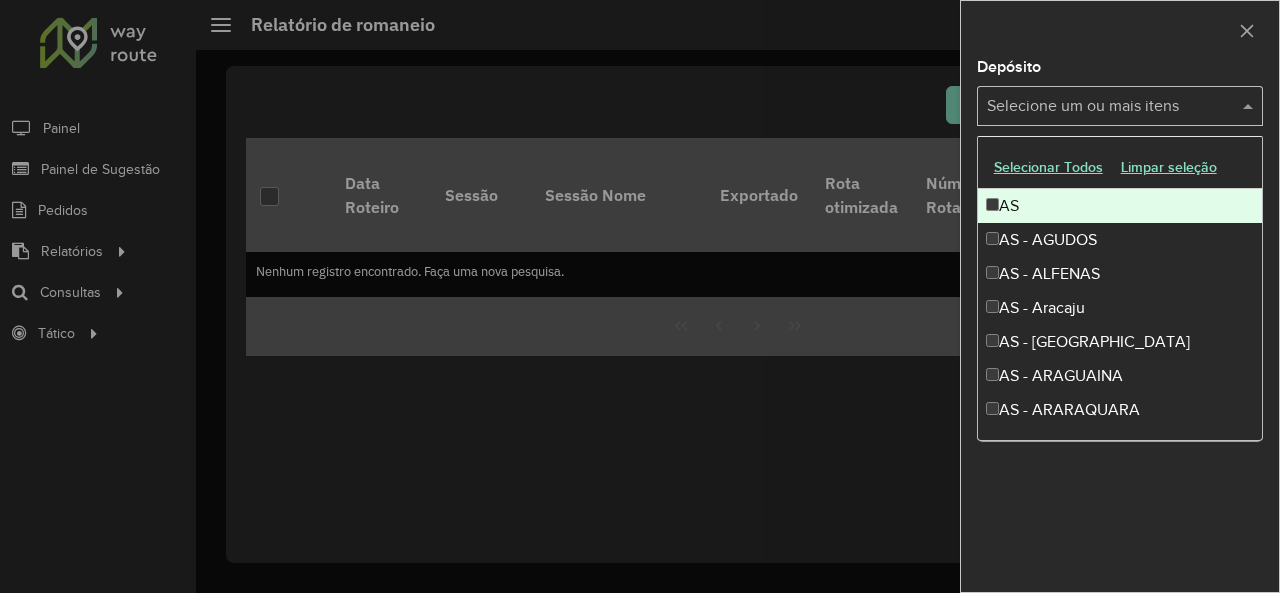 click at bounding box center [1110, 107] 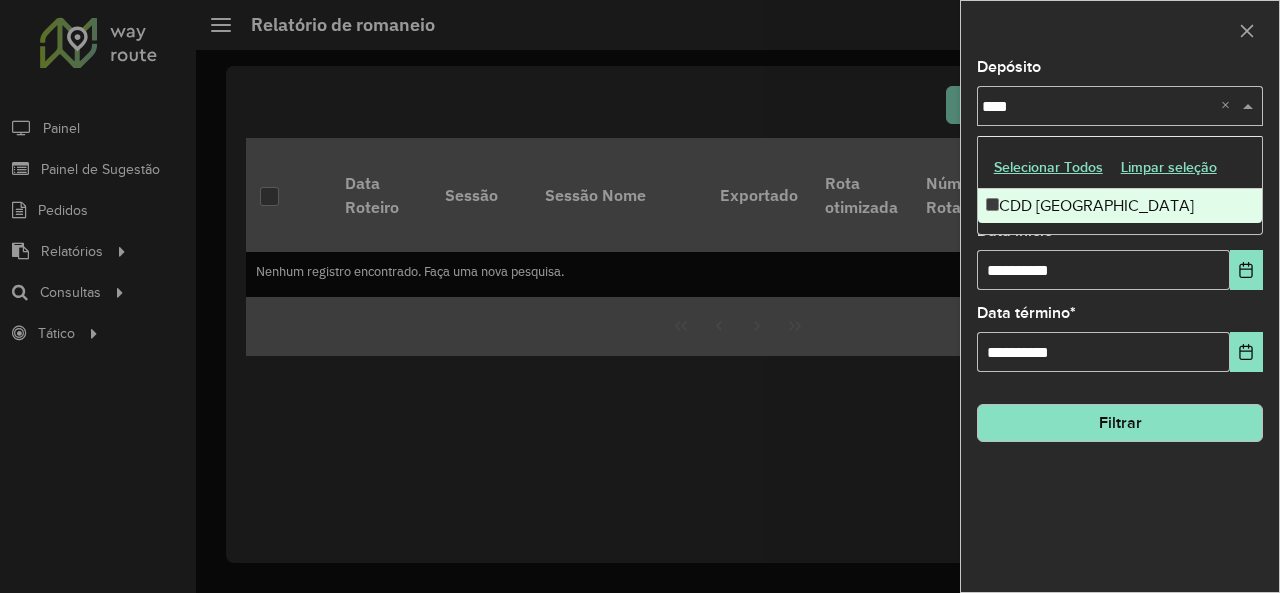 type on "****" 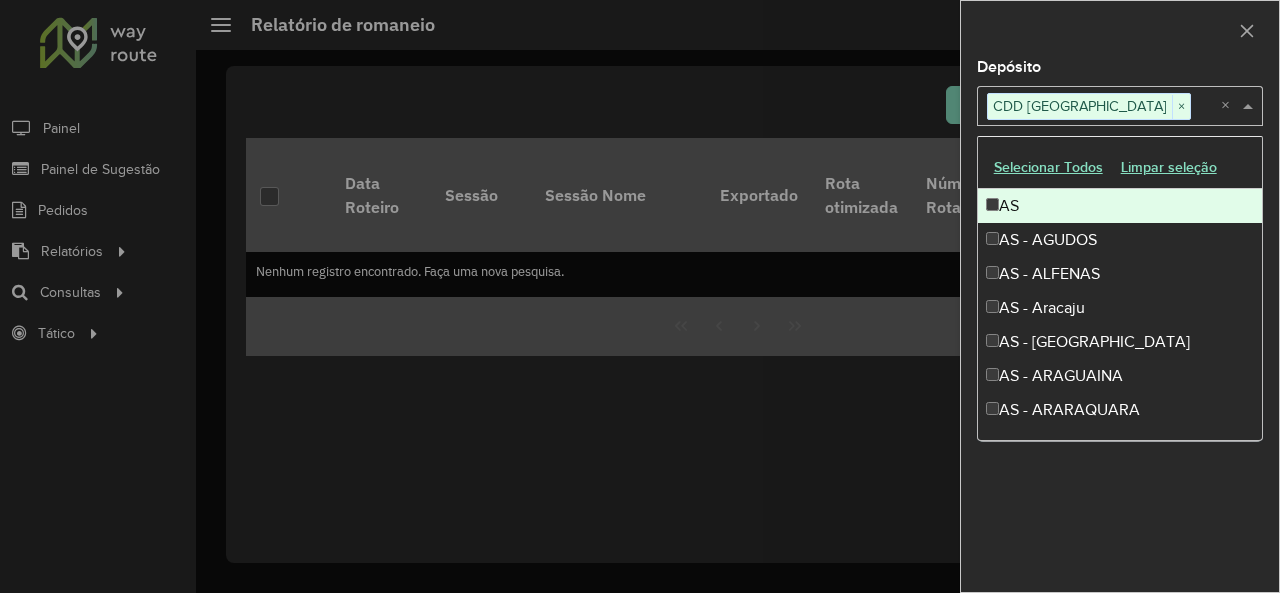 drag, startPoint x: 1123, startPoint y: 13, endPoint x: 1124, endPoint y: 23, distance: 10.049875 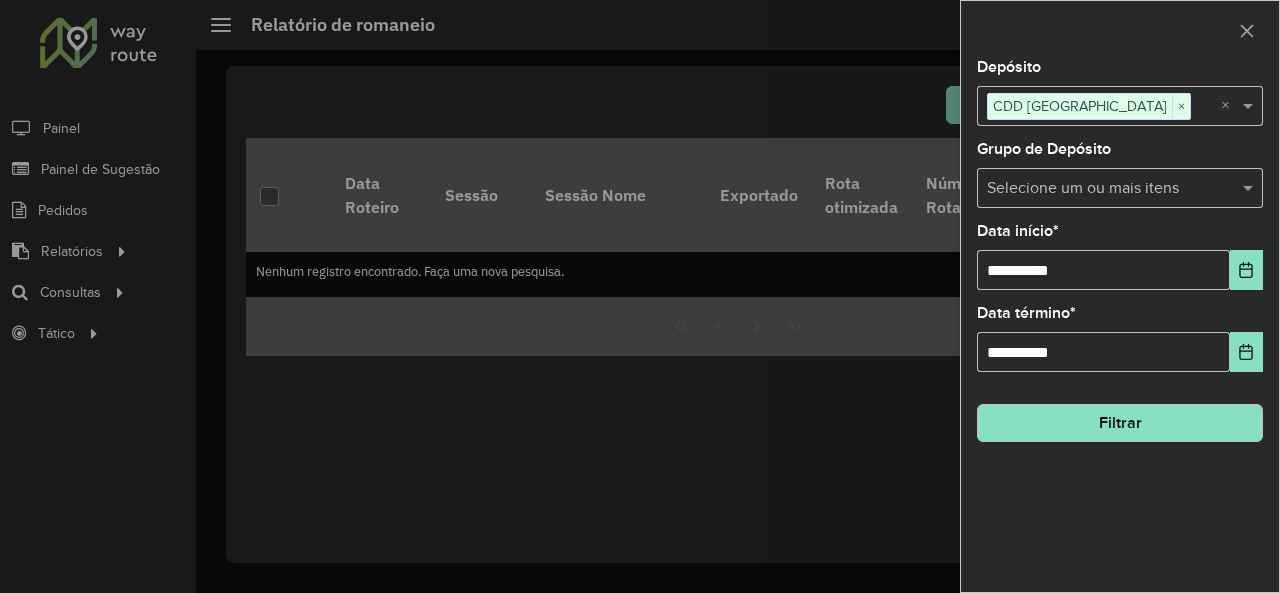 click at bounding box center [1110, 189] 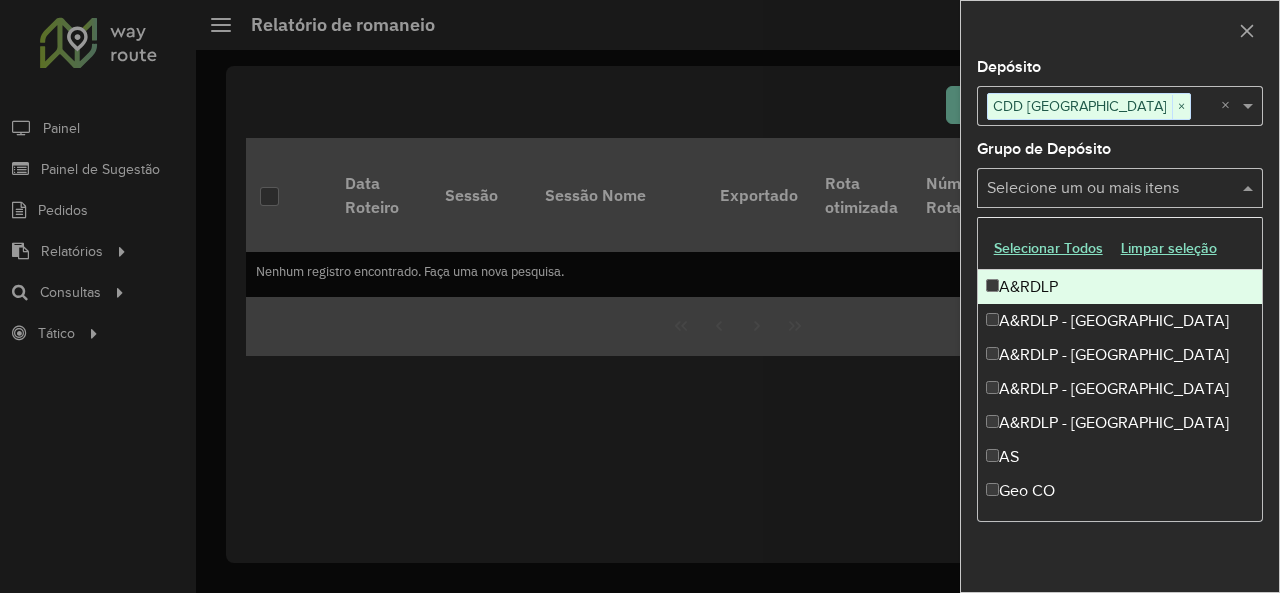 click at bounding box center (1110, 189) 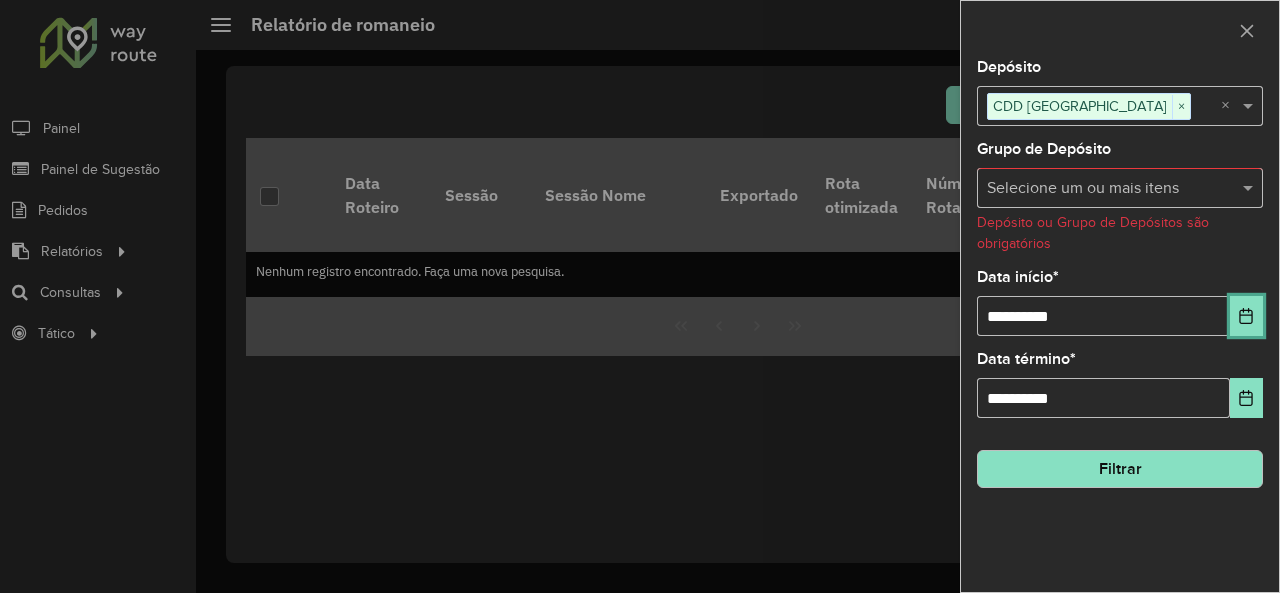 click 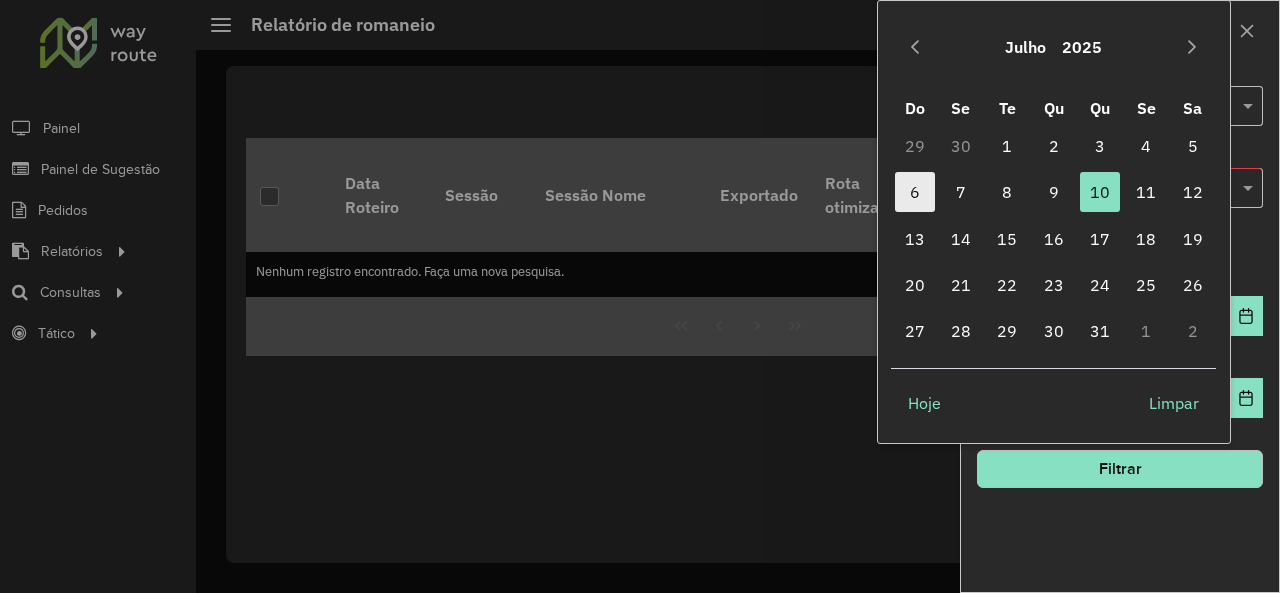 click on "6" at bounding box center (915, 192) 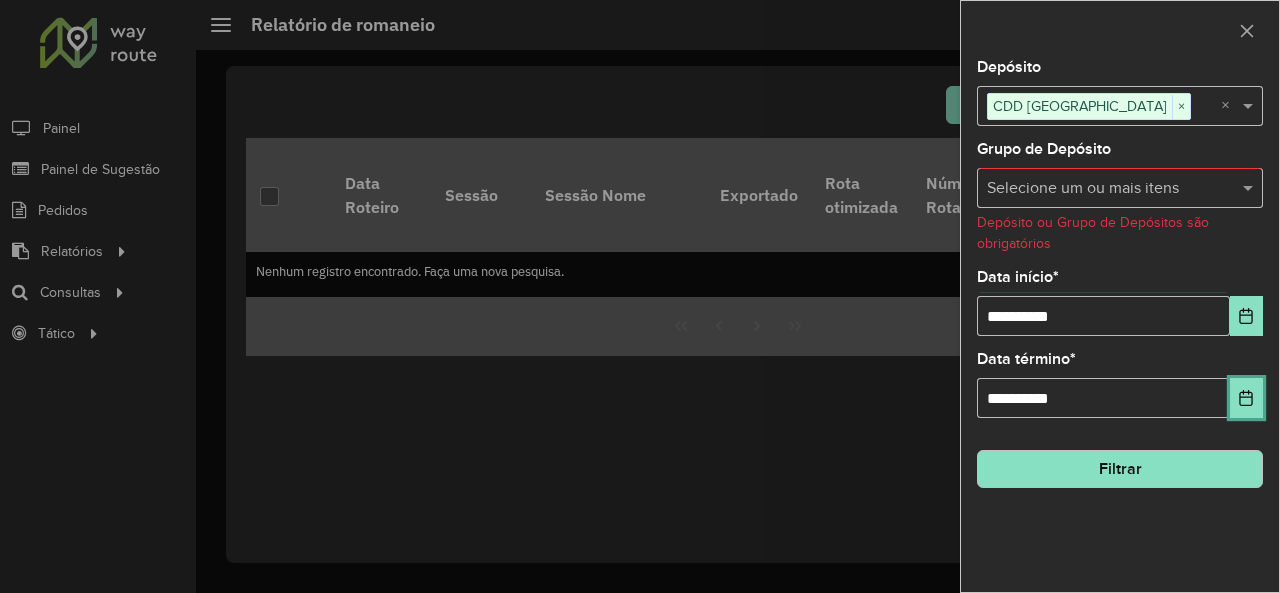 click at bounding box center (1246, 398) 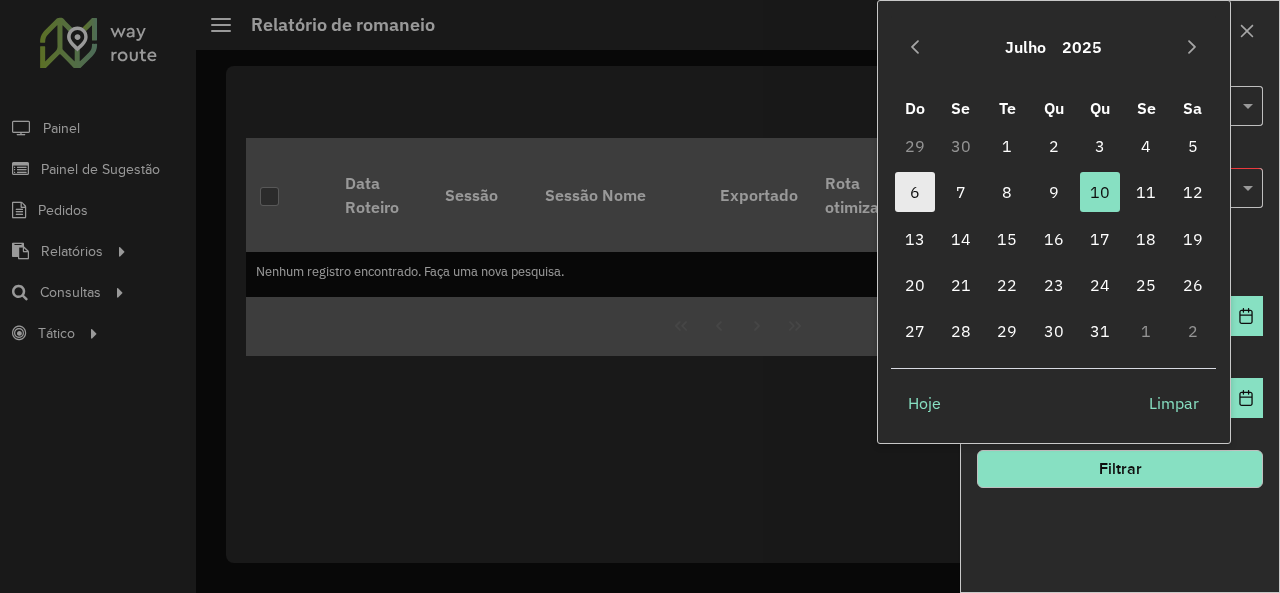 click on "6" at bounding box center [915, 192] 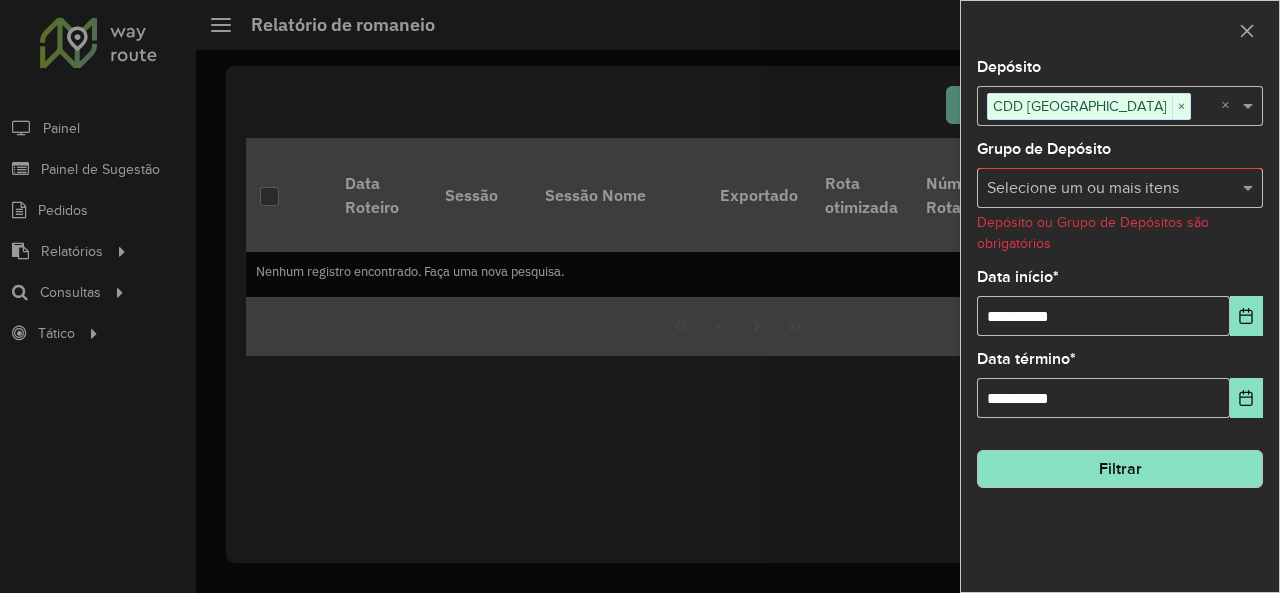 click on "Filtrar" 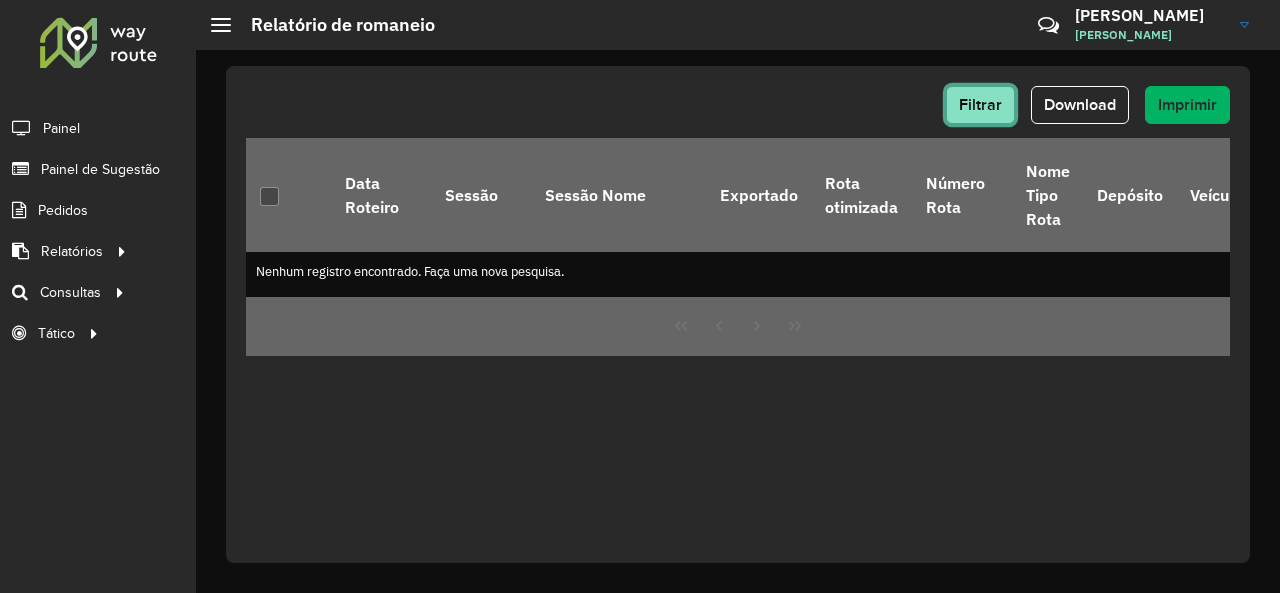 click on "Filtrar" 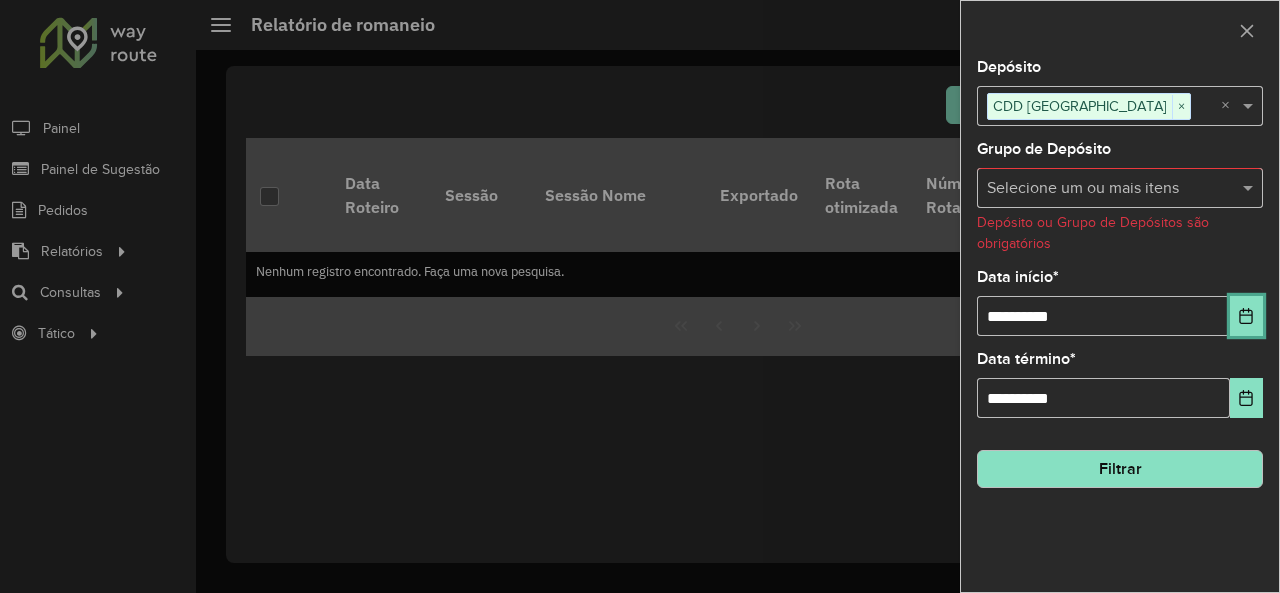 click at bounding box center [1246, 316] 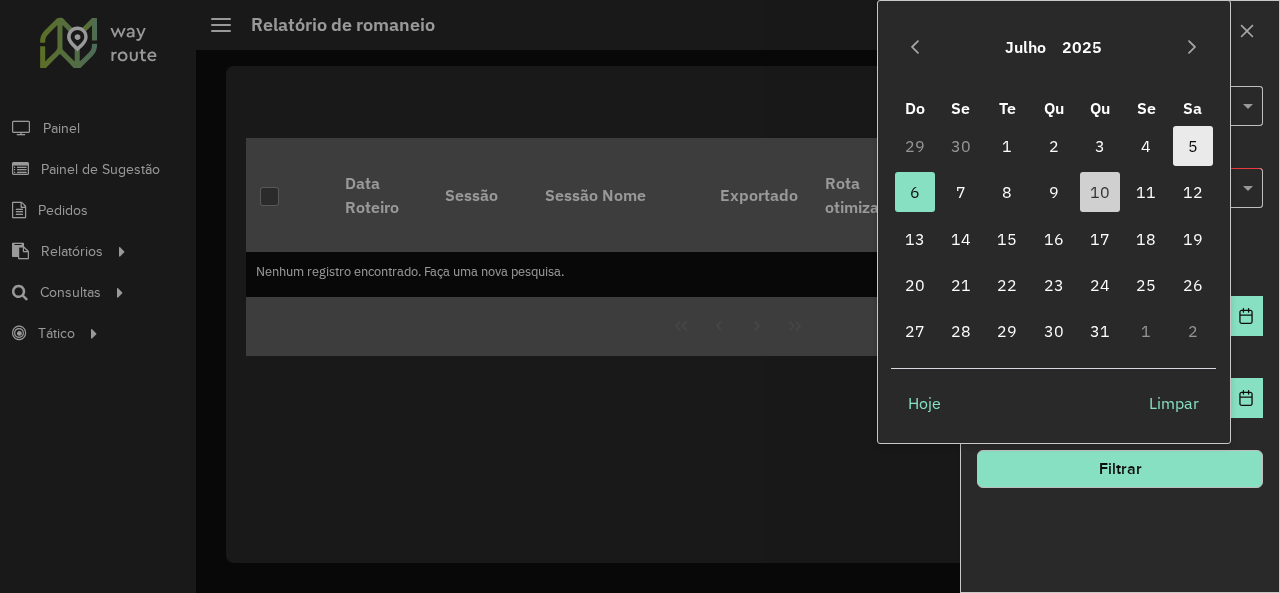 click on "5" at bounding box center [1193, 146] 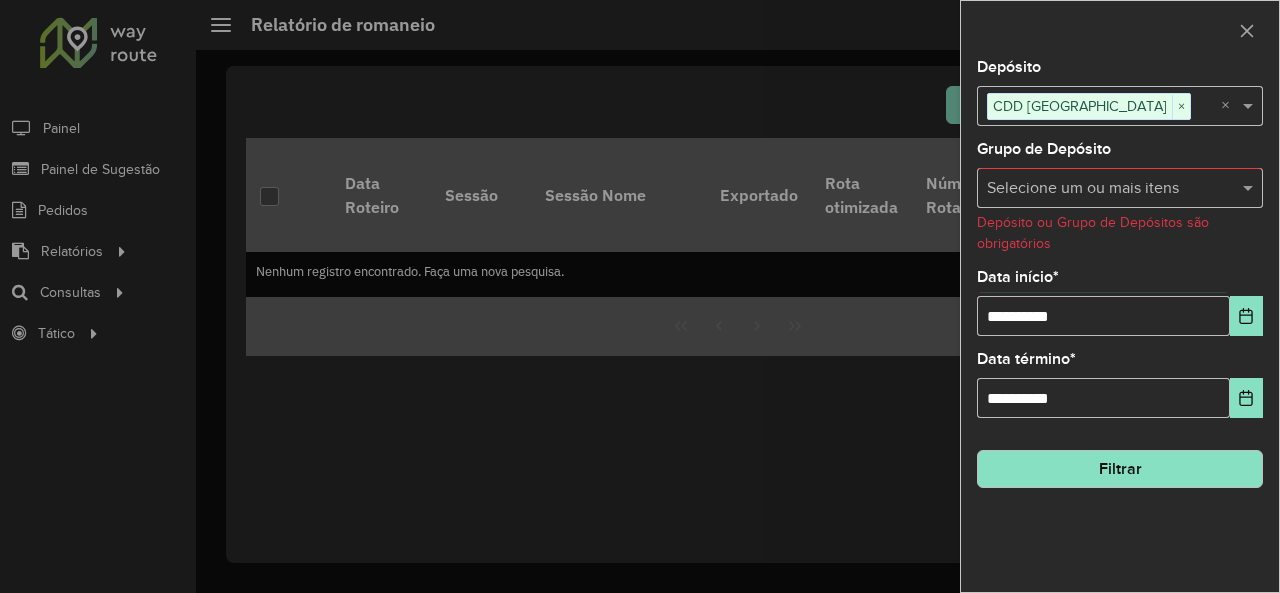 click on "Filtrar" 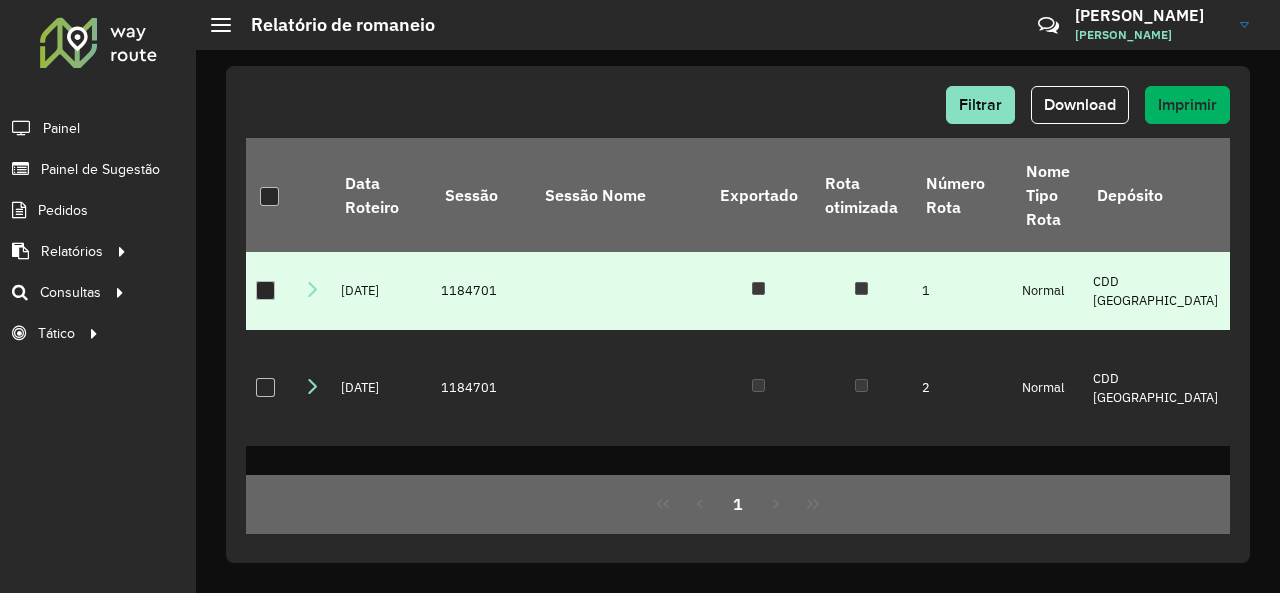 click at bounding box center [312, 289] 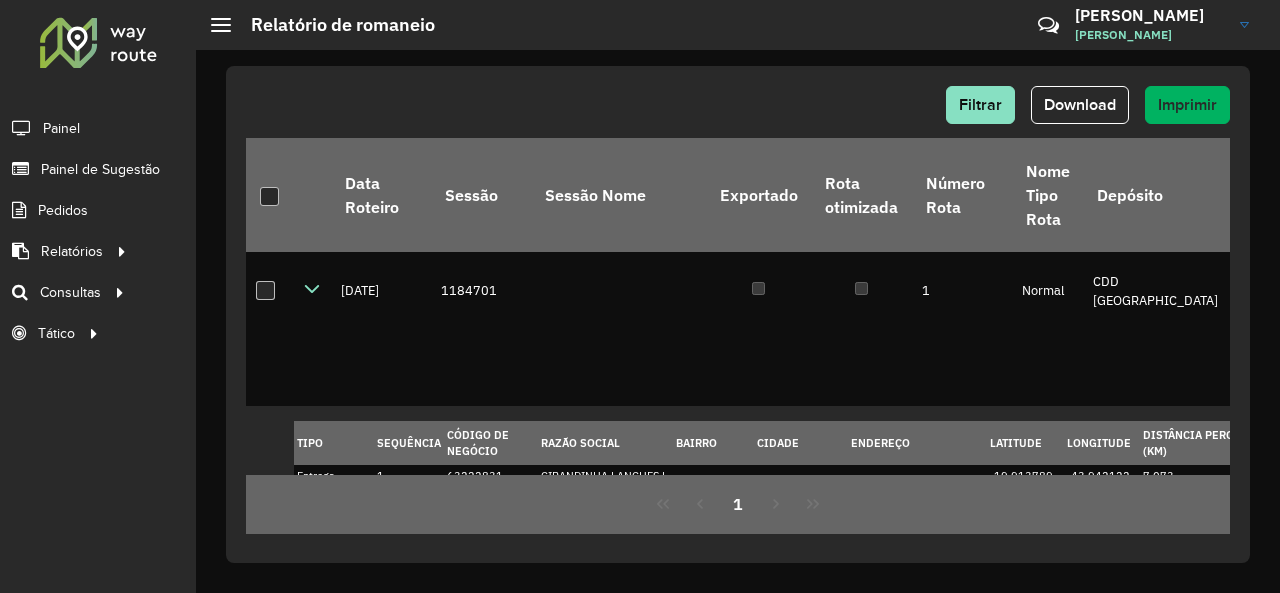 scroll, scrollTop: 507, scrollLeft: 0, axis: vertical 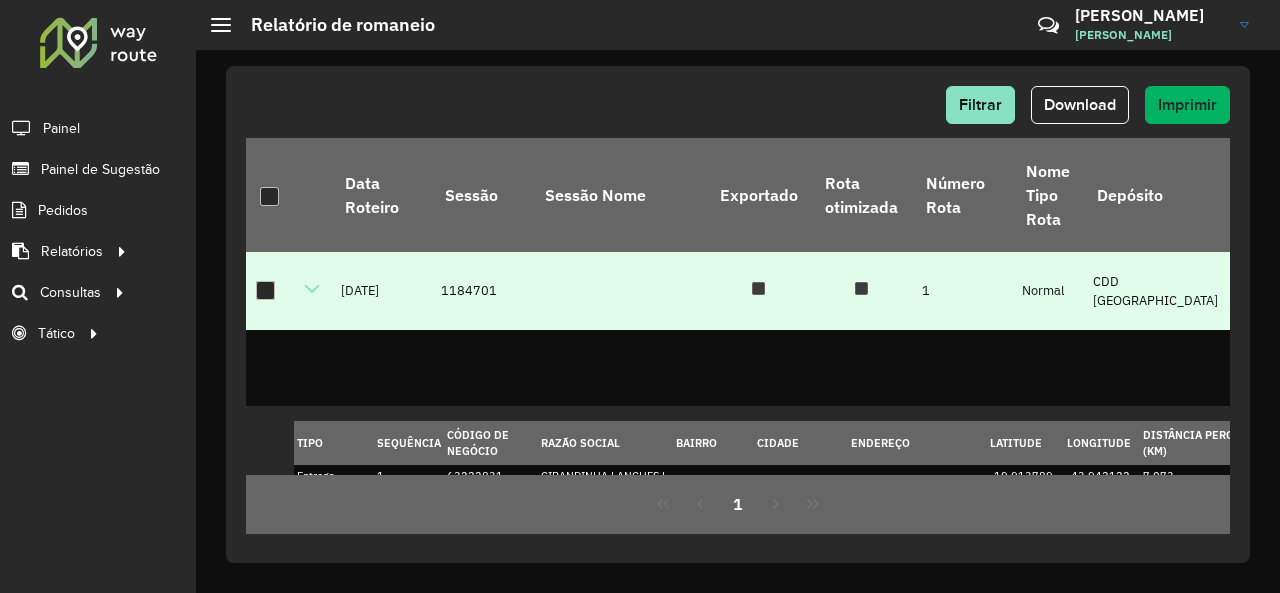click at bounding box center [270, 291] 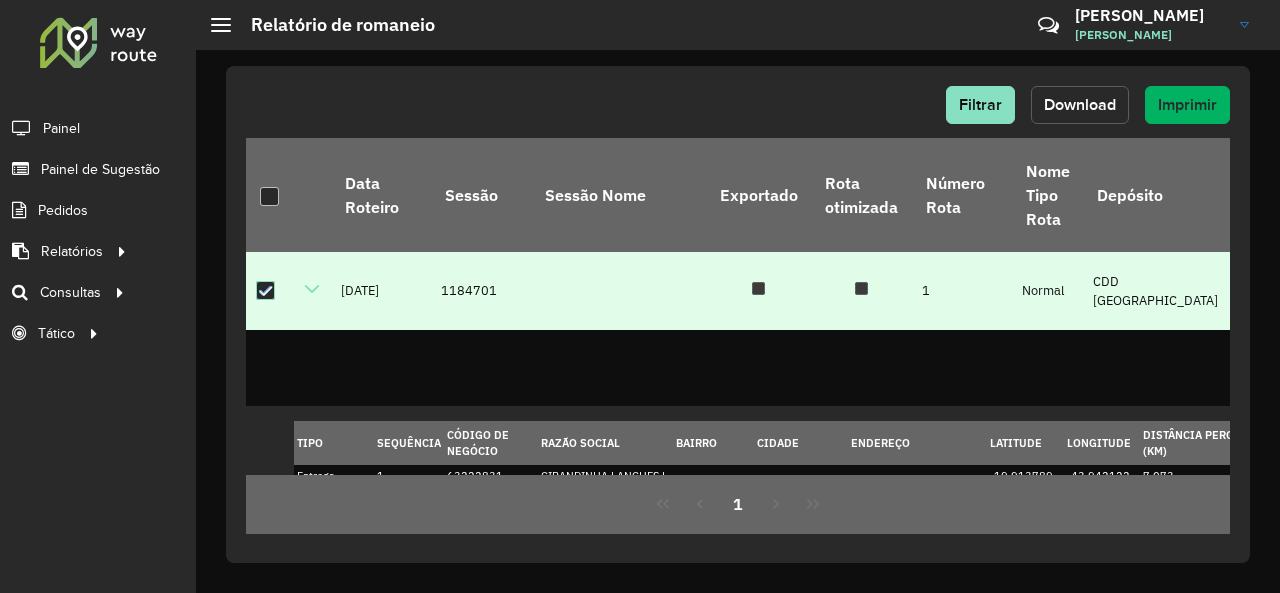 click on "Download" 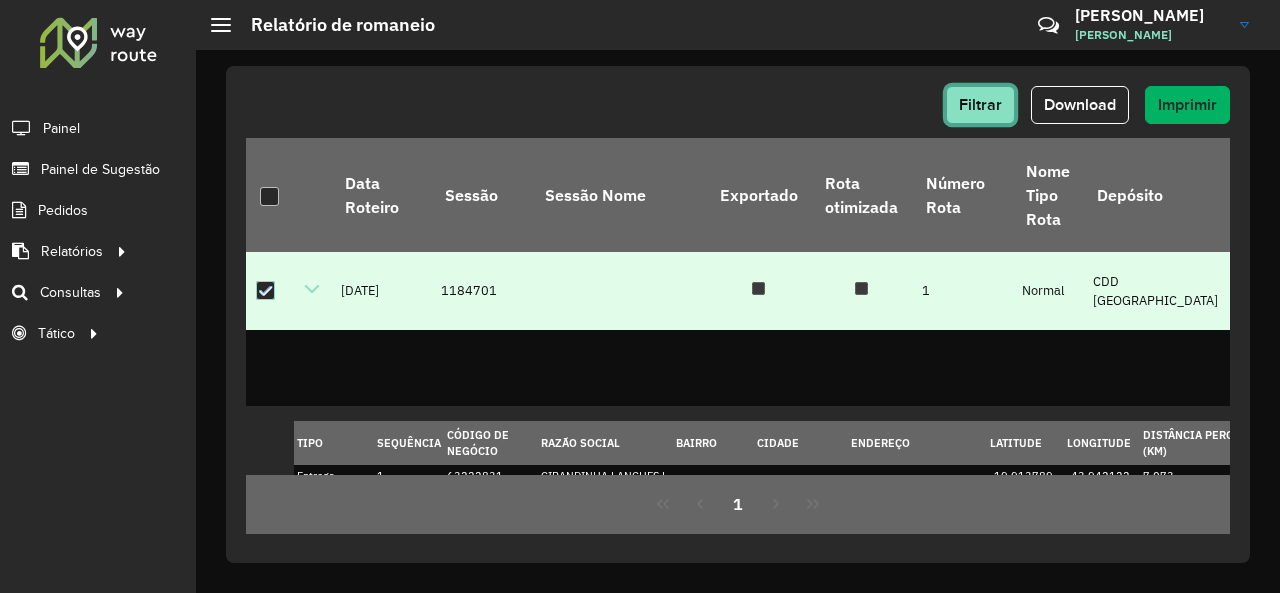click on "Filtrar" 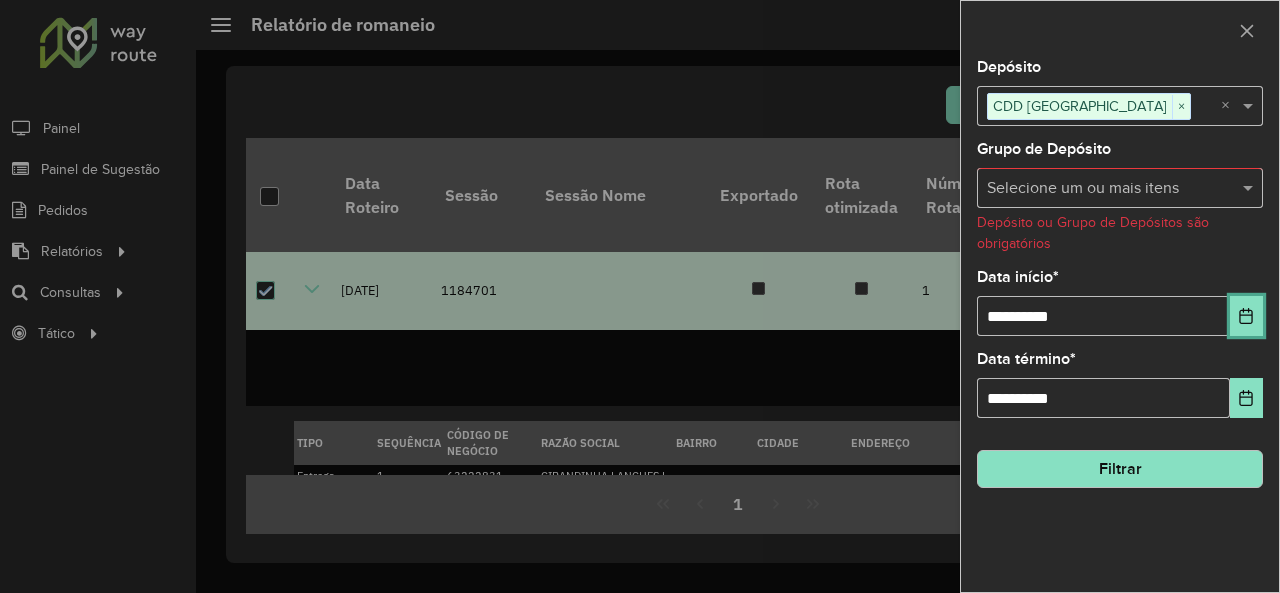 click at bounding box center (1246, 316) 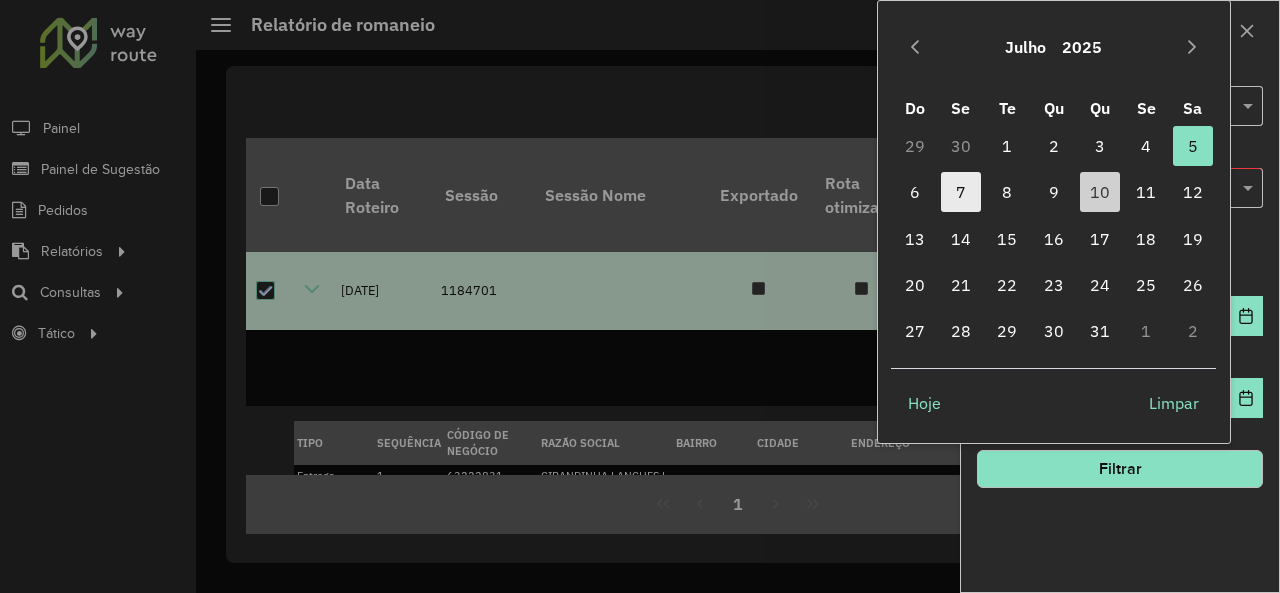 click on "7" at bounding box center (961, 192) 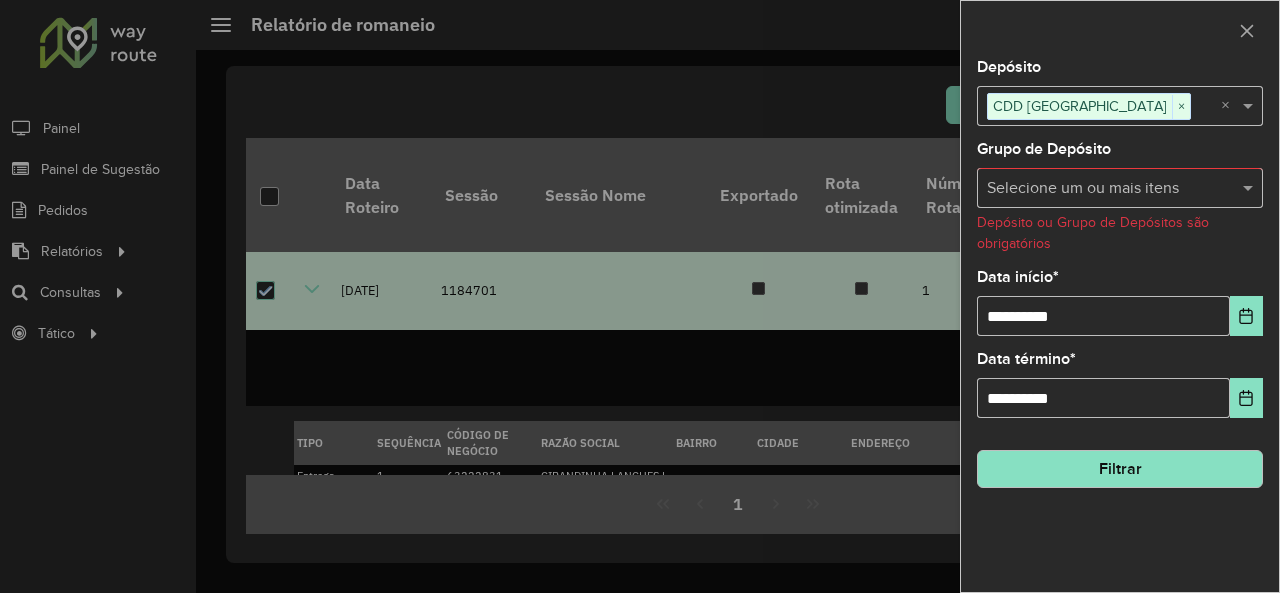 click on "Filtrar" 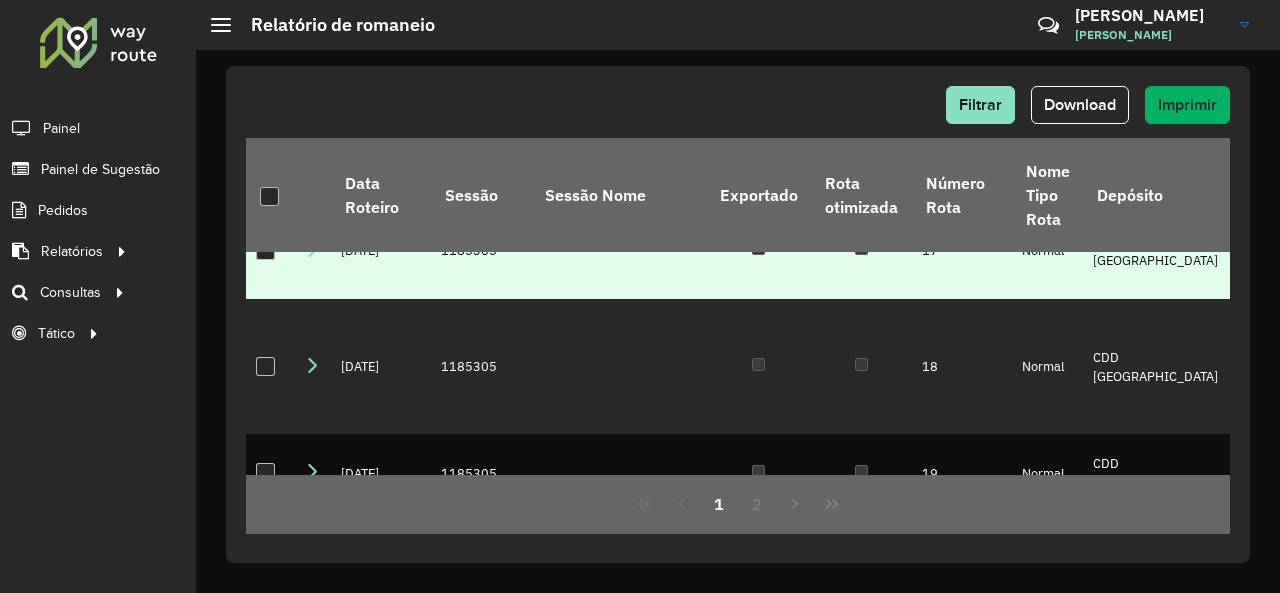 scroll, scrollTop: 2390, scrollLeft: 0, axis: vertical 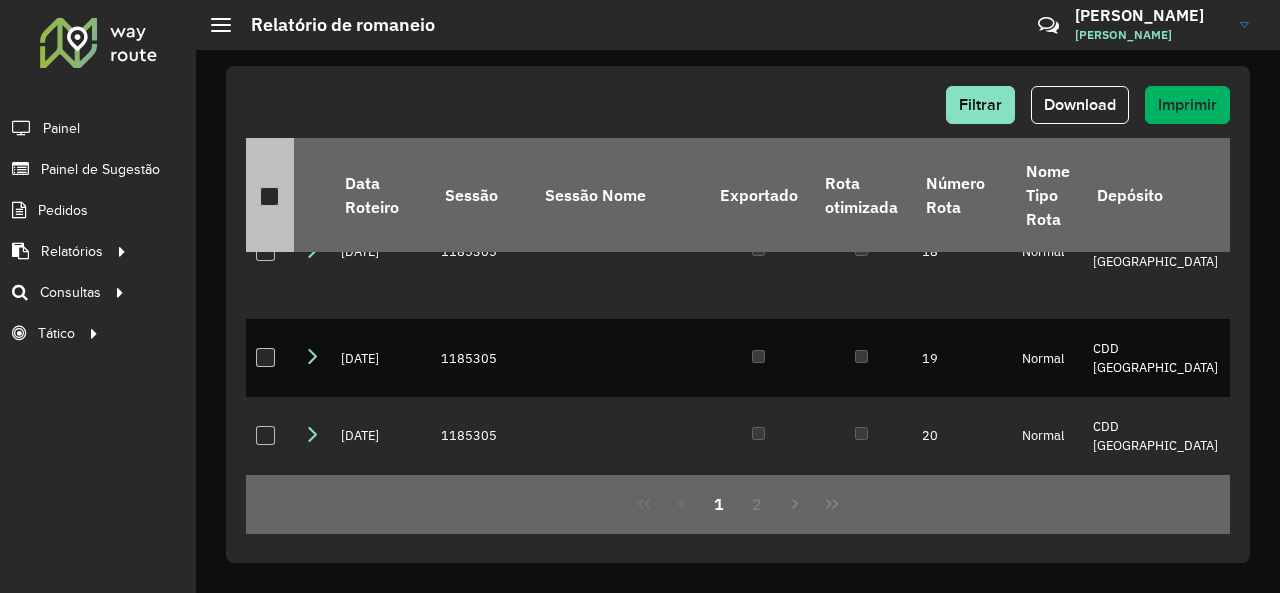 click at bounding box center [269, 196] 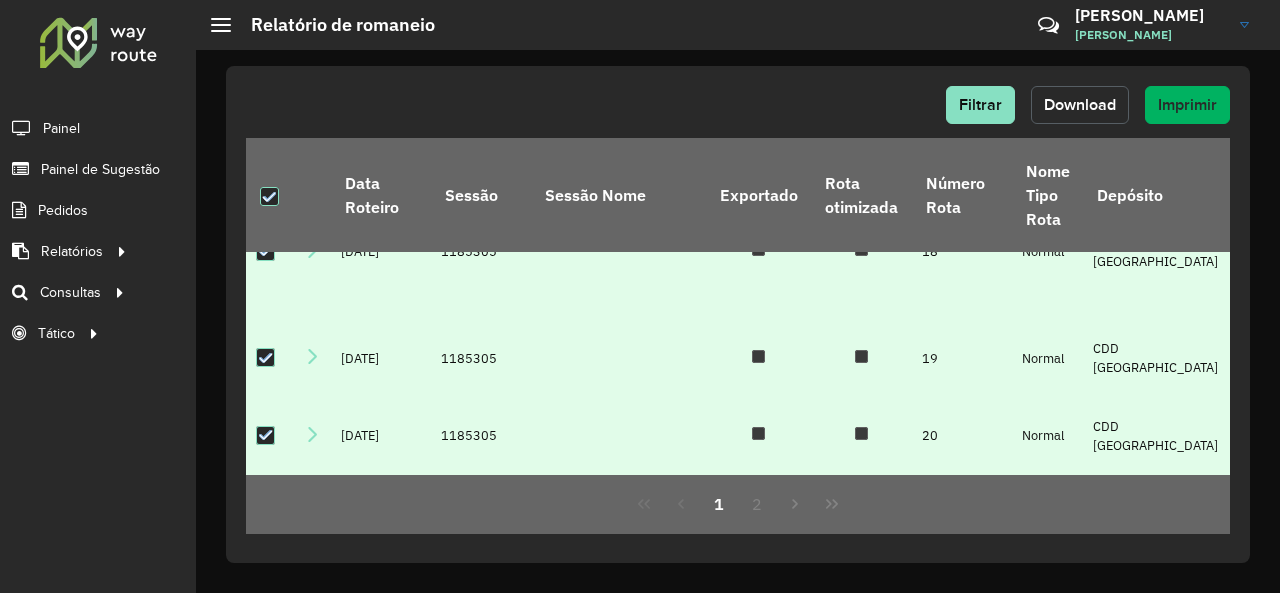 click on "Download" 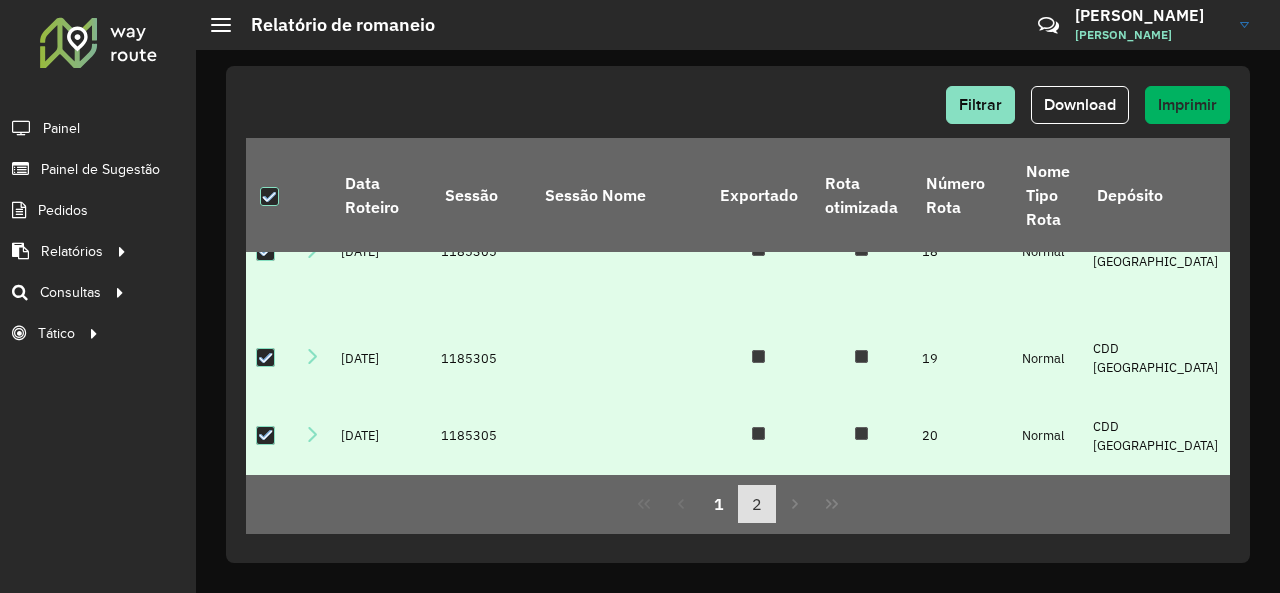 click on "2" at bounding box center [757, 504] 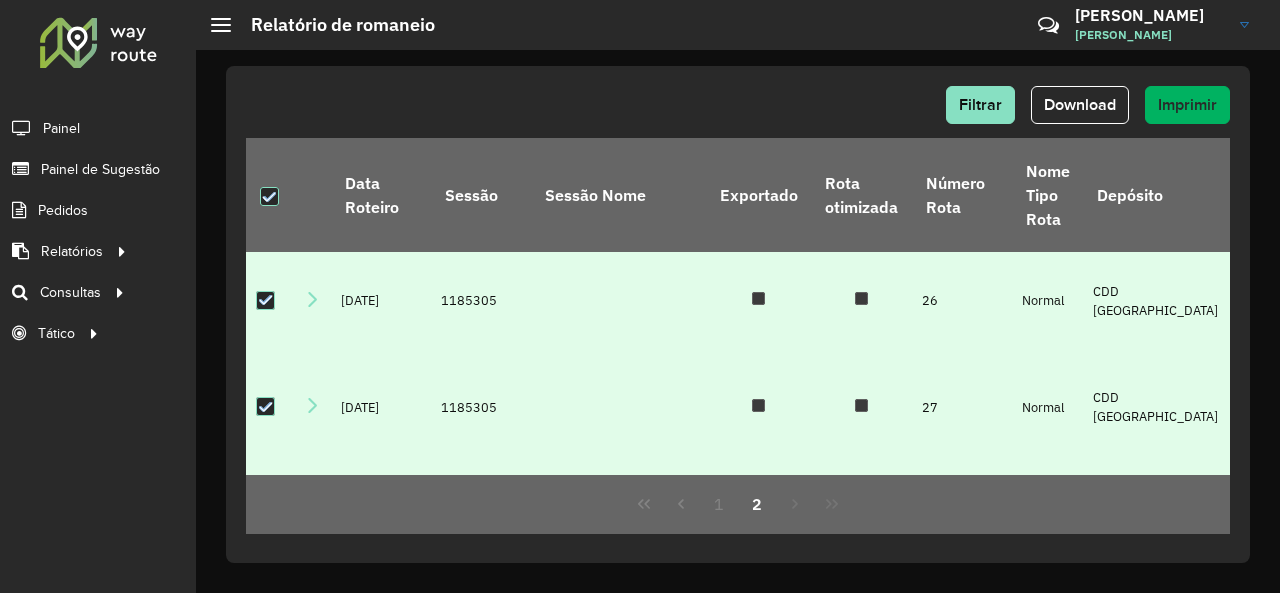 scroll, scrollTop: 0, scrollLeft: 0, axis: both 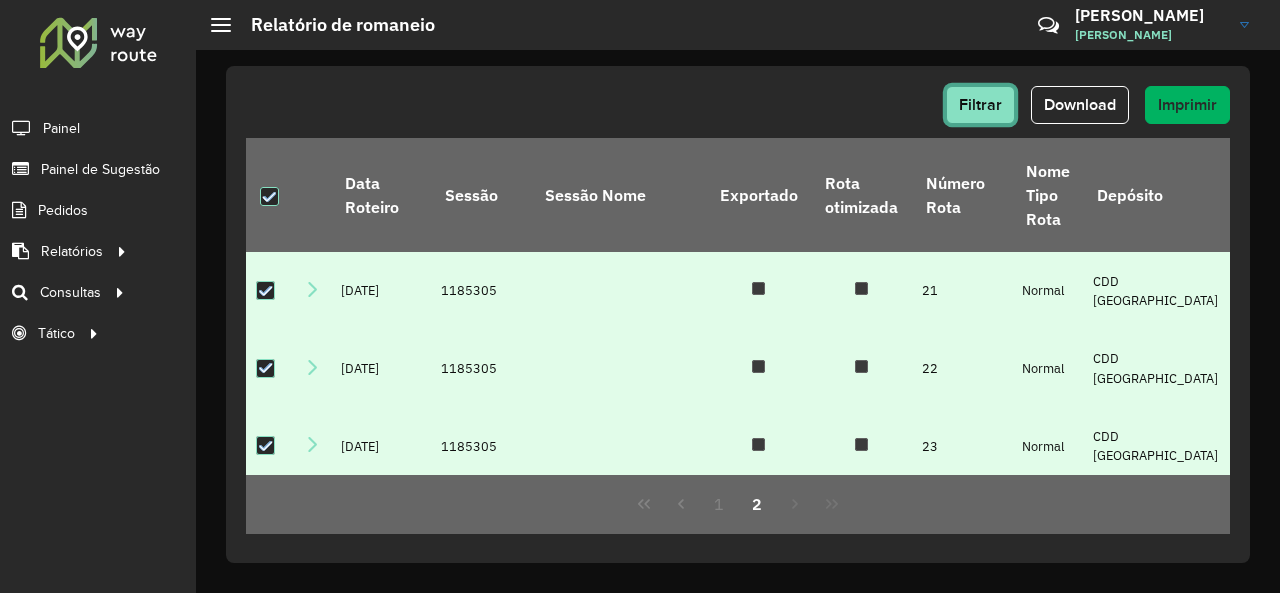 click on "Filtrar" 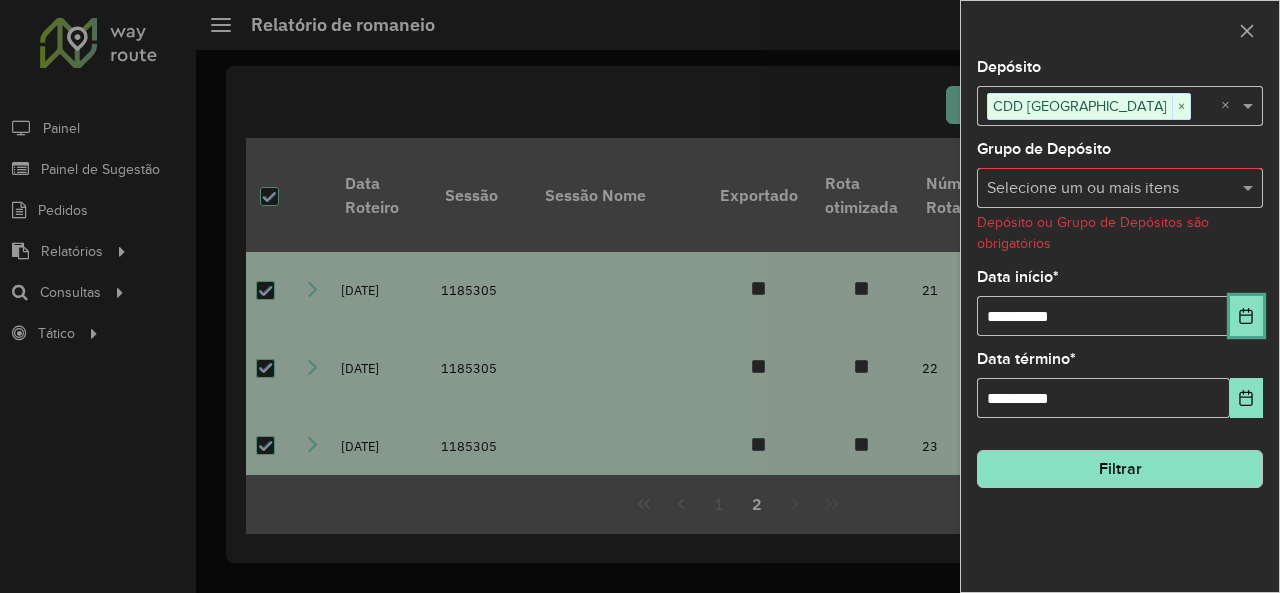 click at bounding box center [1246, 316] 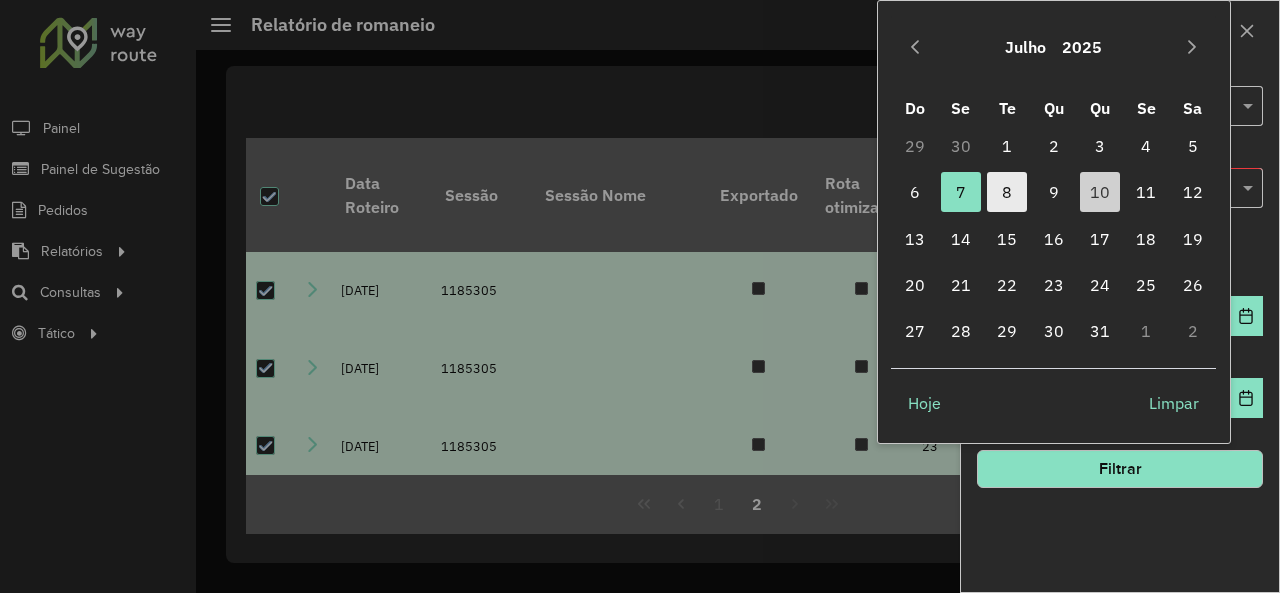 click on "8" at bounding box center (1007, 192) 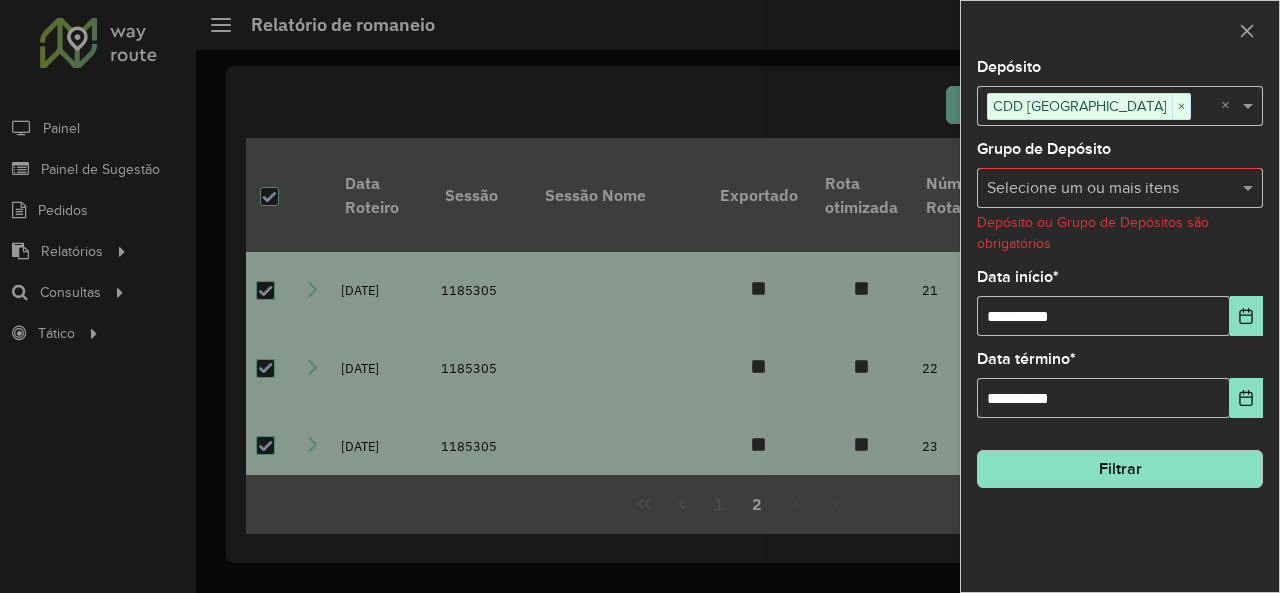 click on "Filtrar" 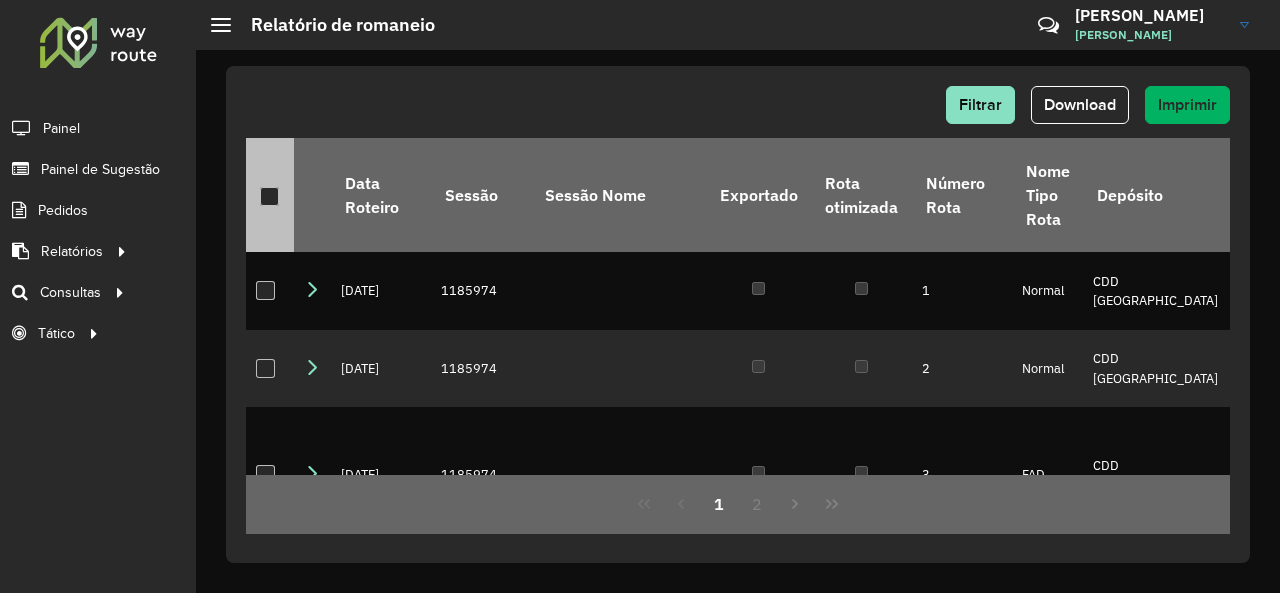 click at bounding box center (270, 197) 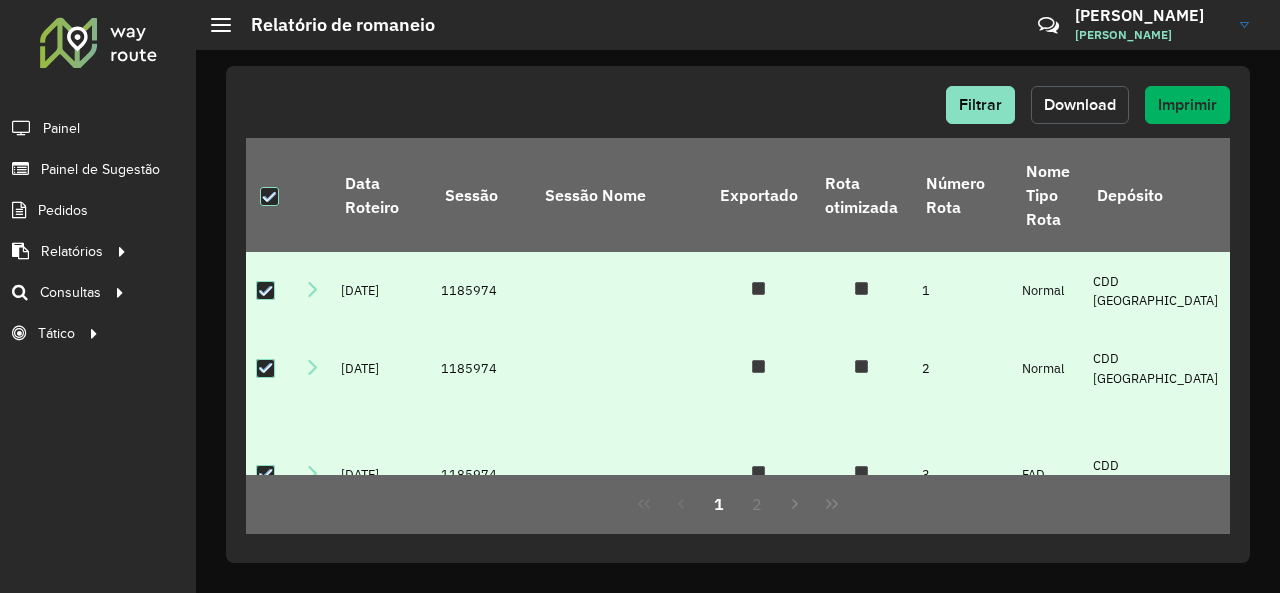 click on "Download" 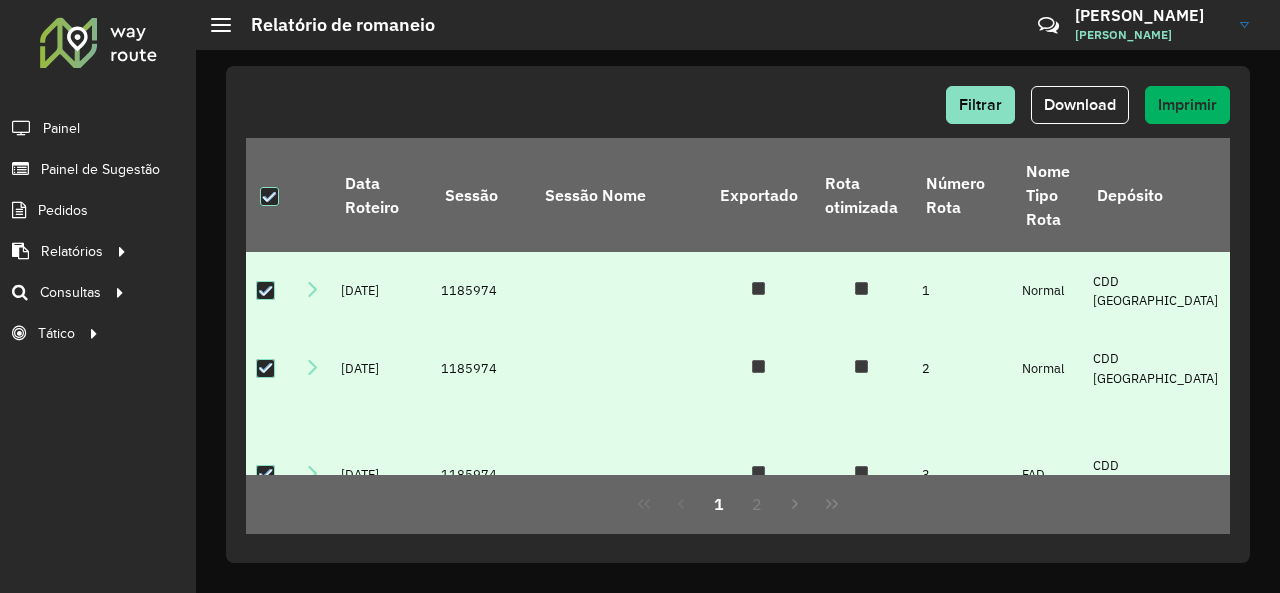click on "Painel" 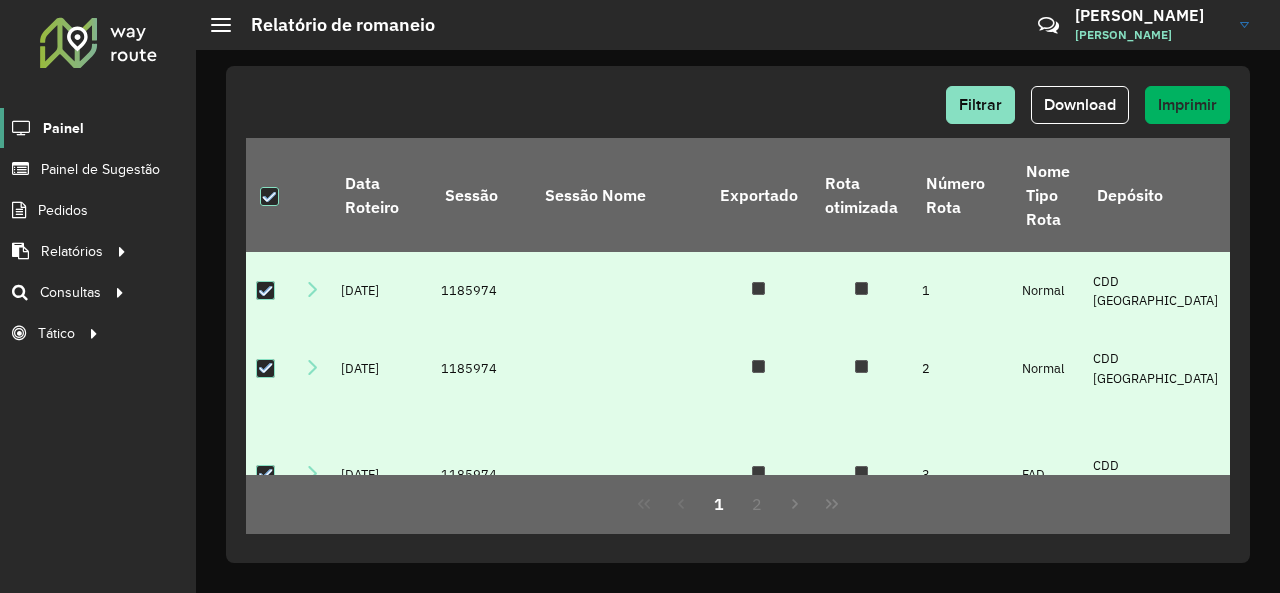 click on "Painel" 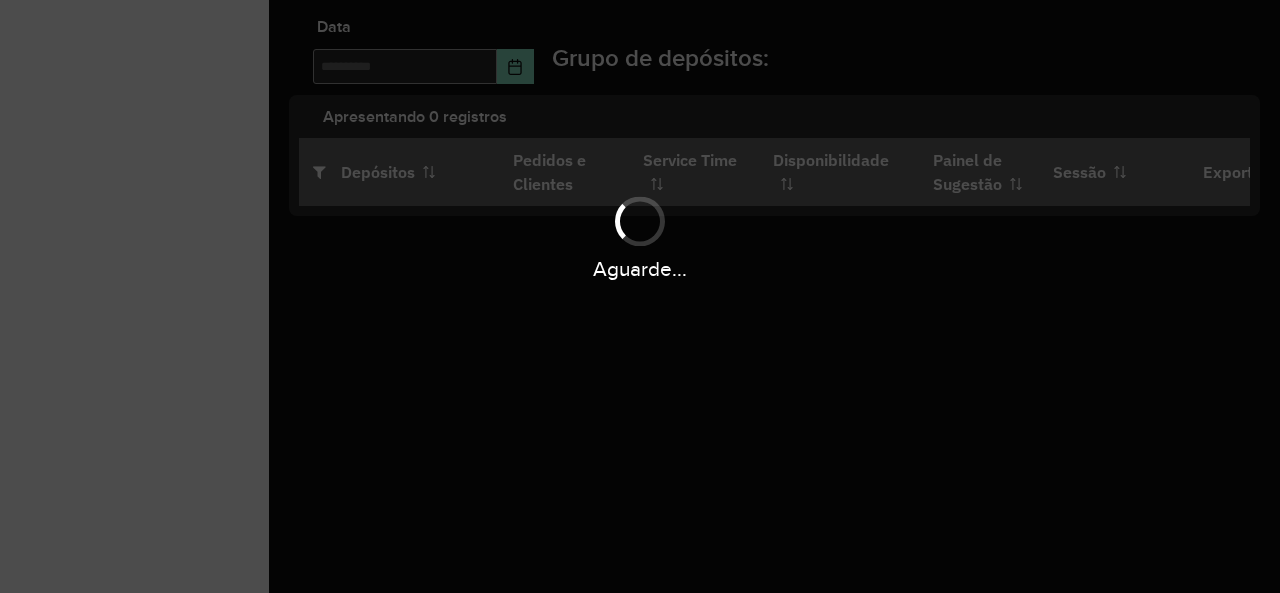 scroll, scrollTop: 0, scrollLeft: 0, axis: both 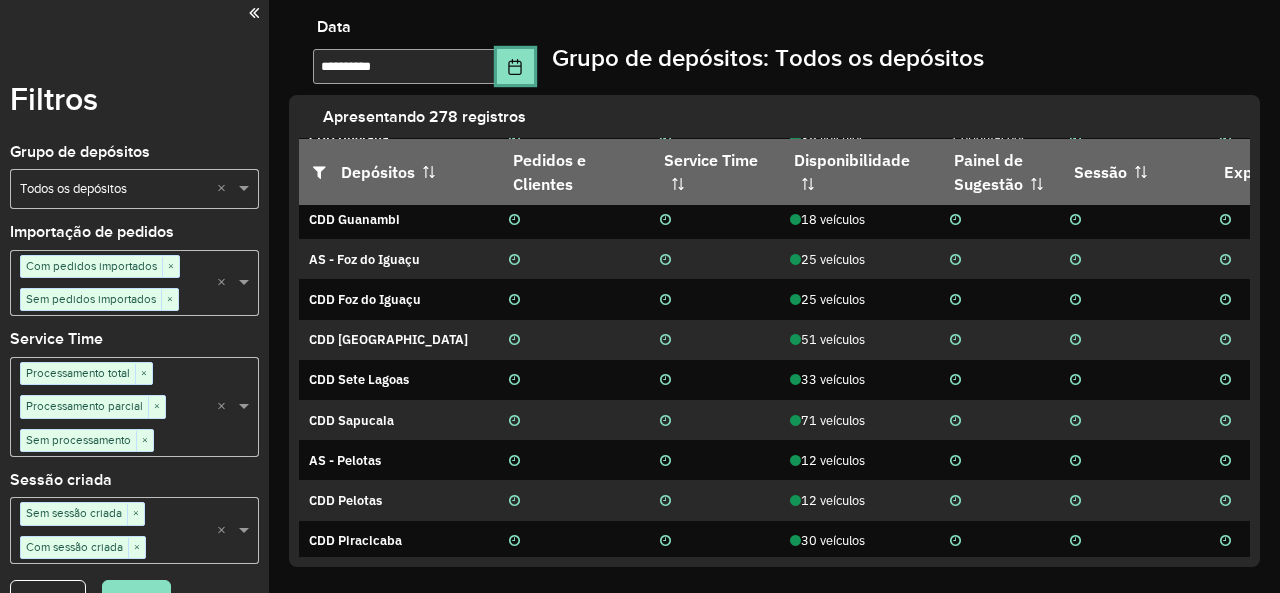 click 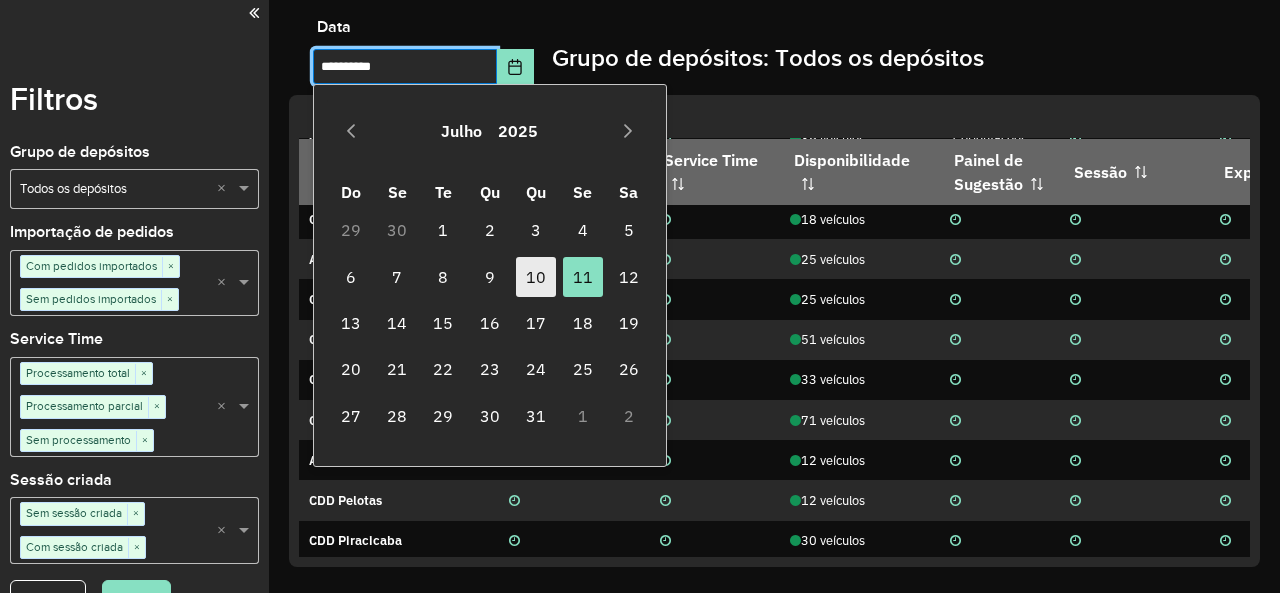 click on "10" at bounding box center [536, 277] 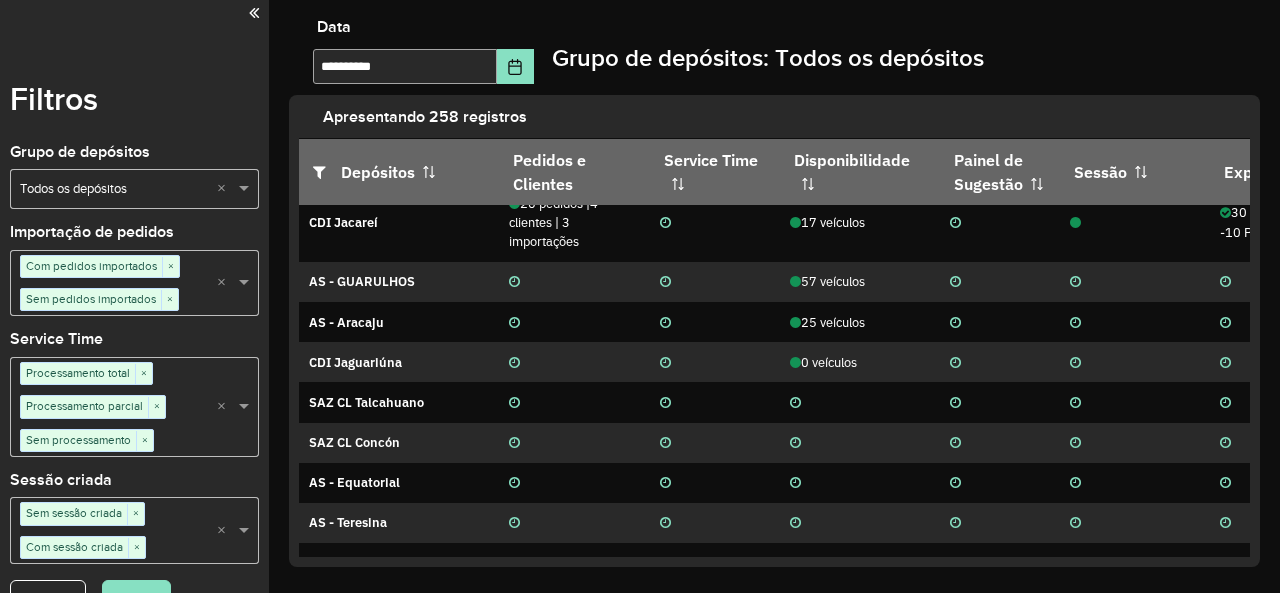 scroll, scrollTop: 6786, scrollLeft: 0, axis: vertical 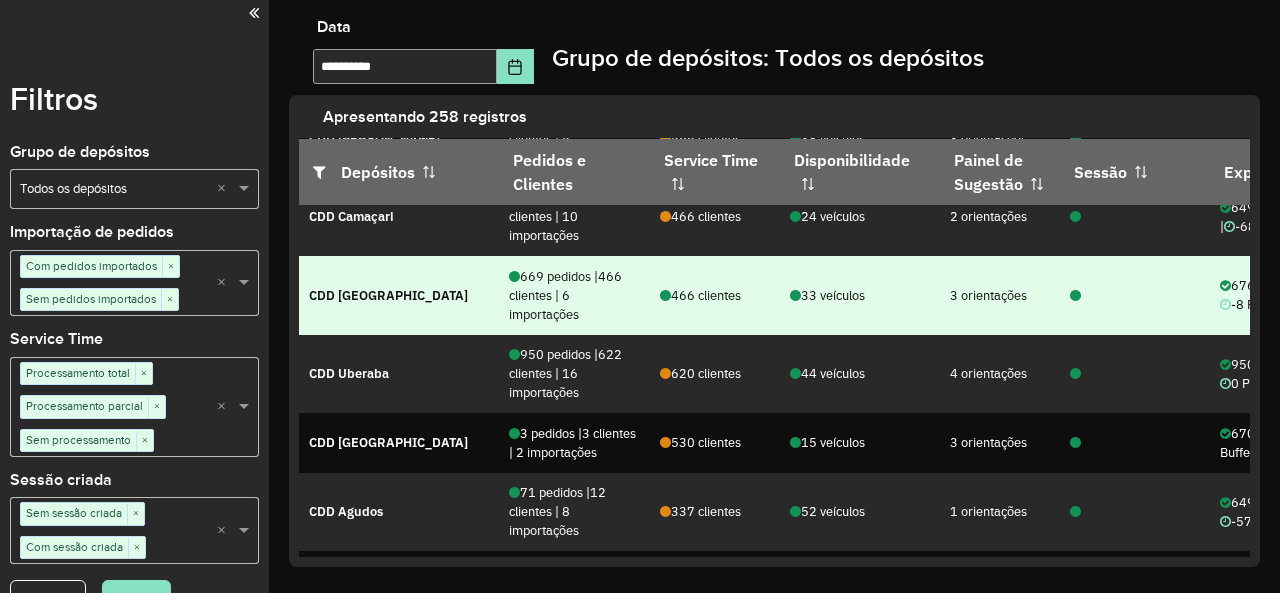 click on "466 clientes" at bounding box center [700, 295] 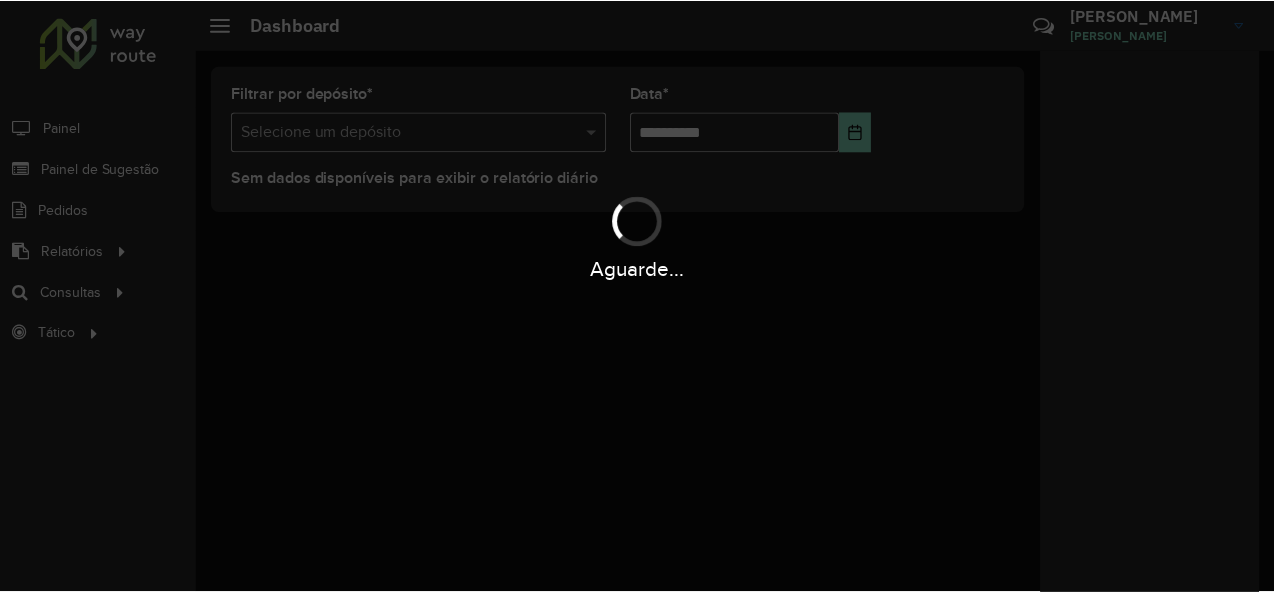 scroll, scrollTop: 0, scrollLeft: 0, axis: both 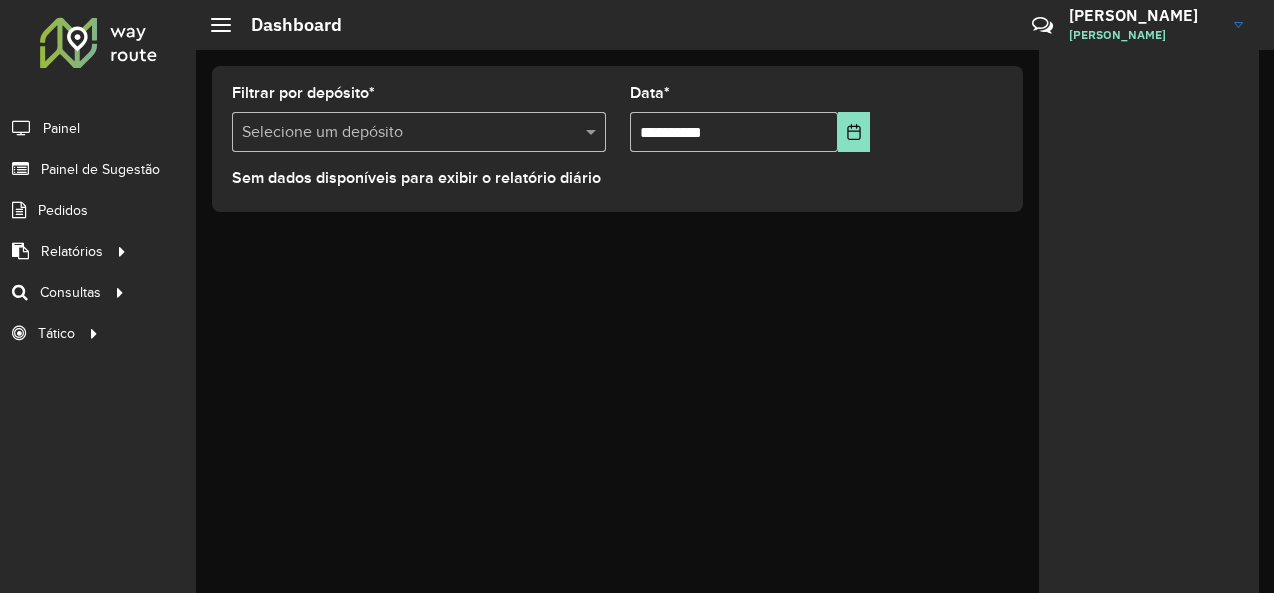 click at bounding box center [399, 133] 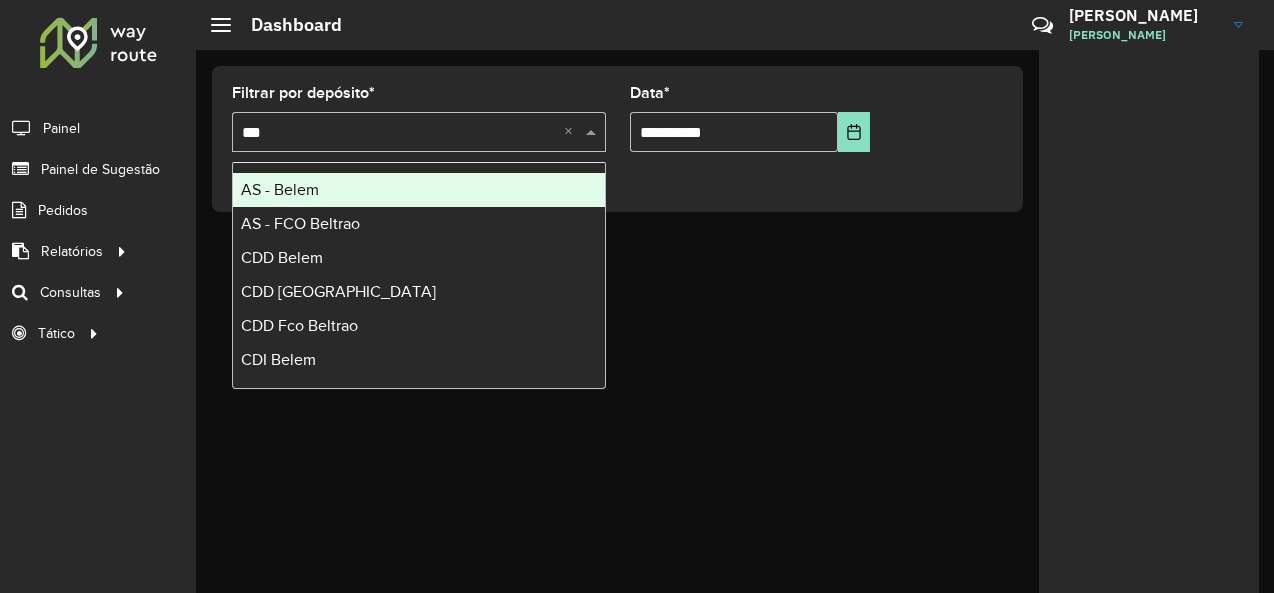 type on "****" 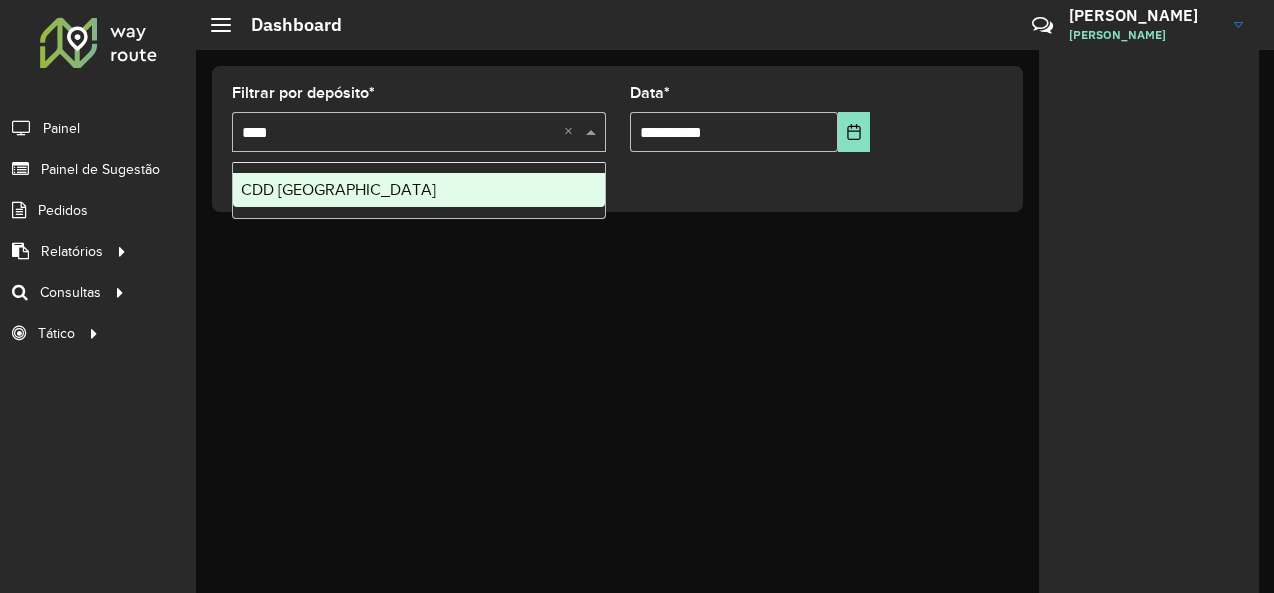 click on "CDD [GEOGRAPHIC_DATA]" at bounding box center [419, 190] 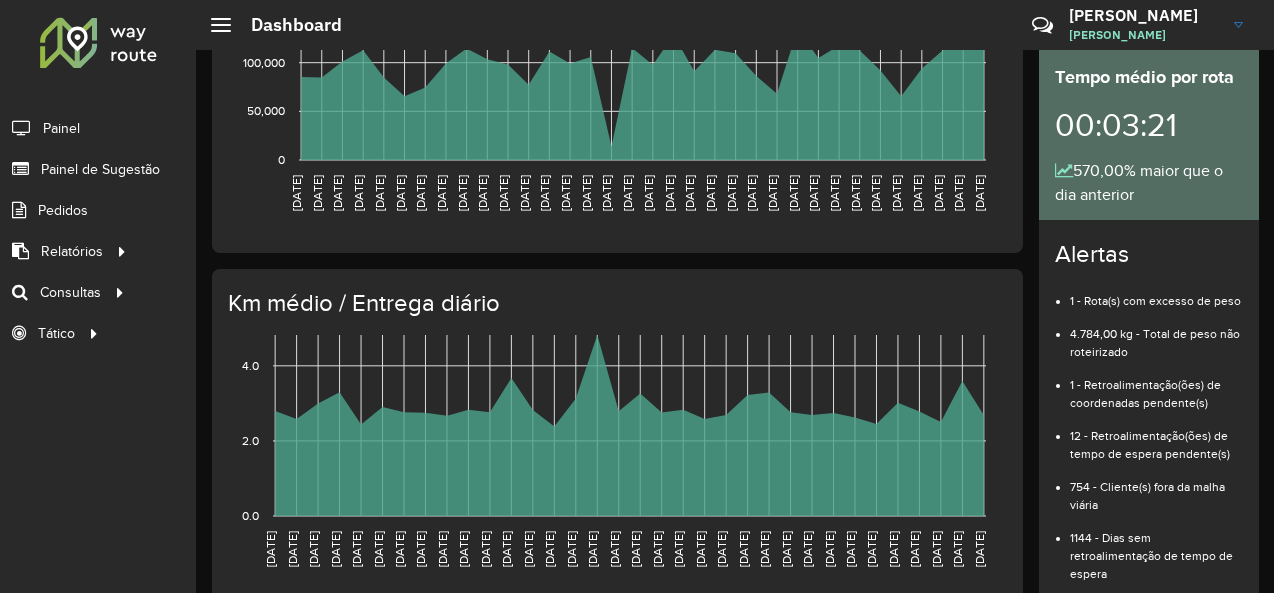 scroll, scrollTop: 795, scrollLeft: 0, axis: vertical 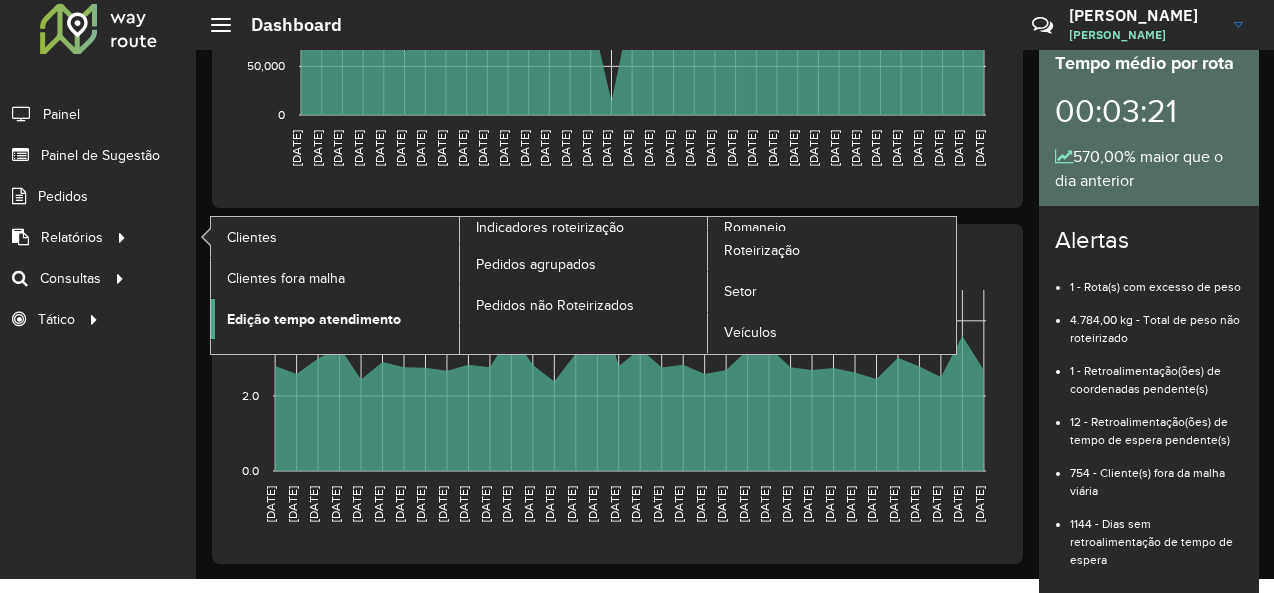 click on "Edição tempo atendimento" 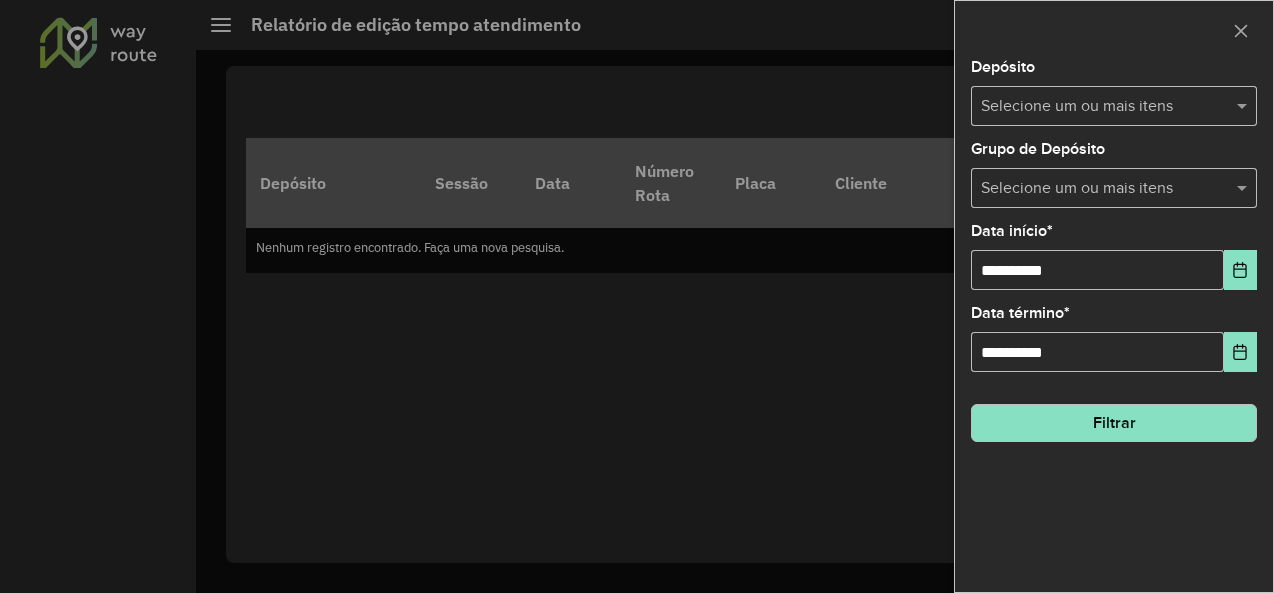 scroll, scrollTop: 0, scrollLeft: 0, axis: both 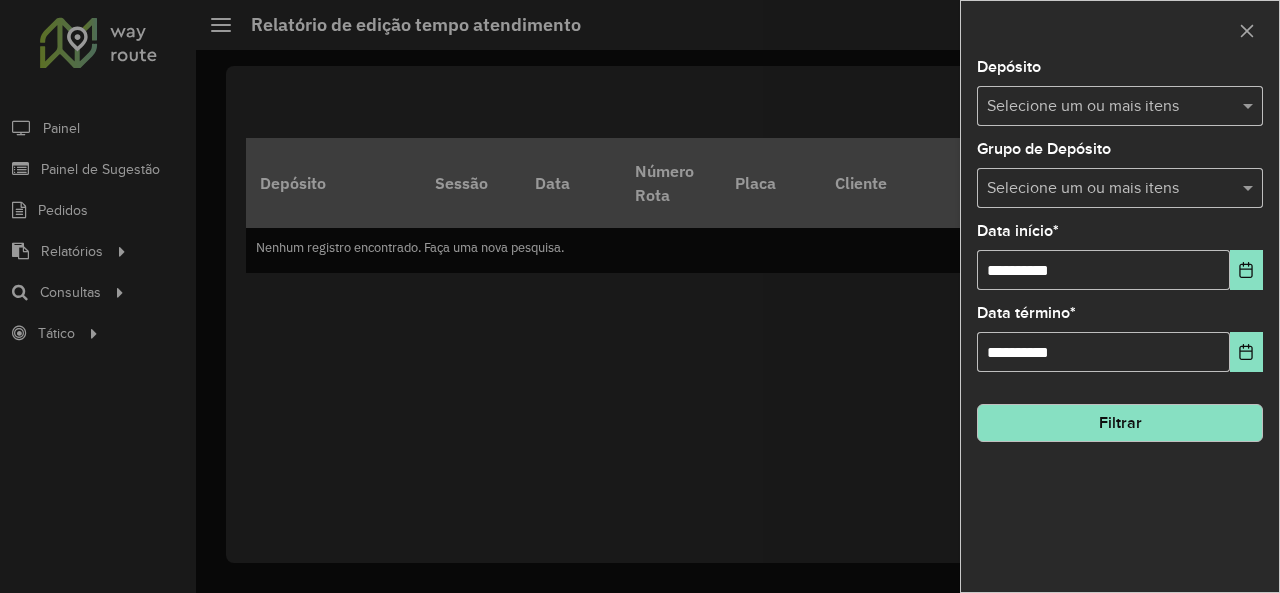 click at bounding box center (1110, 107) 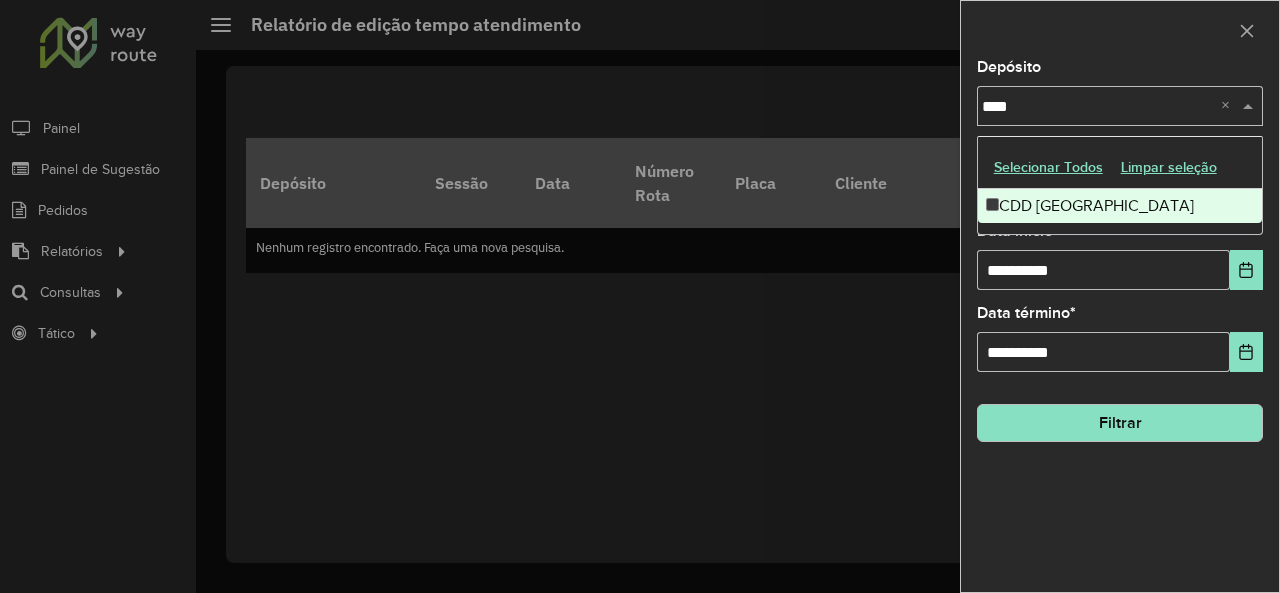 type on "****" 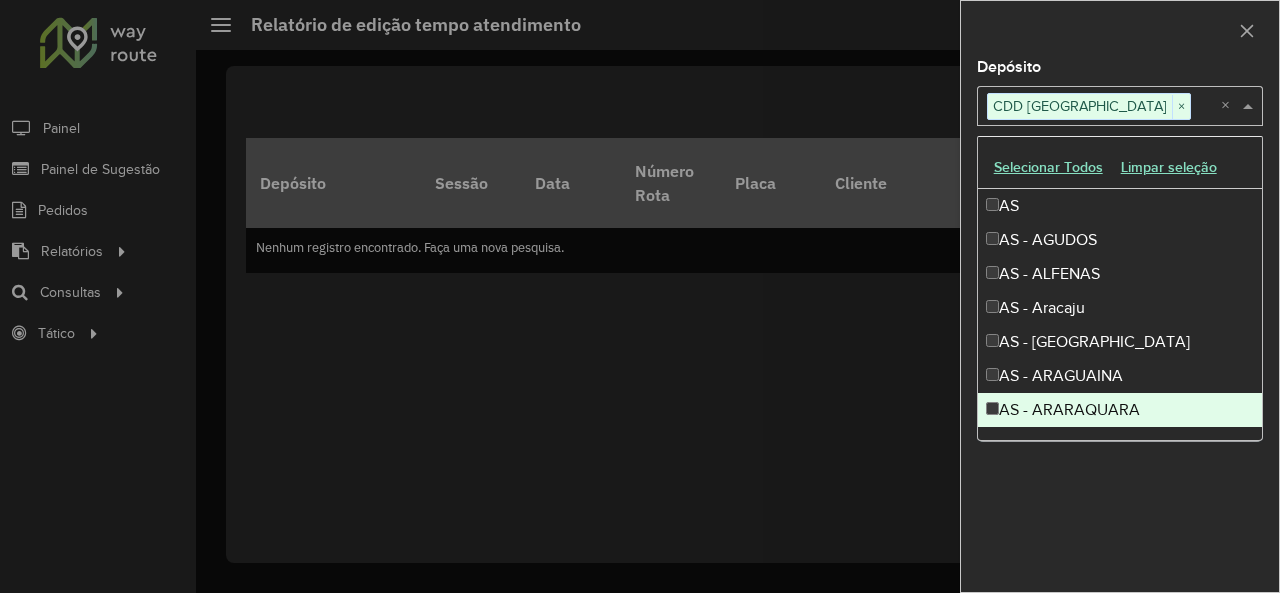 drag, startPoint x: 1047, startPoint y: 544, endPoint x: 1140, endPoint y: 334, distance: 229.67151 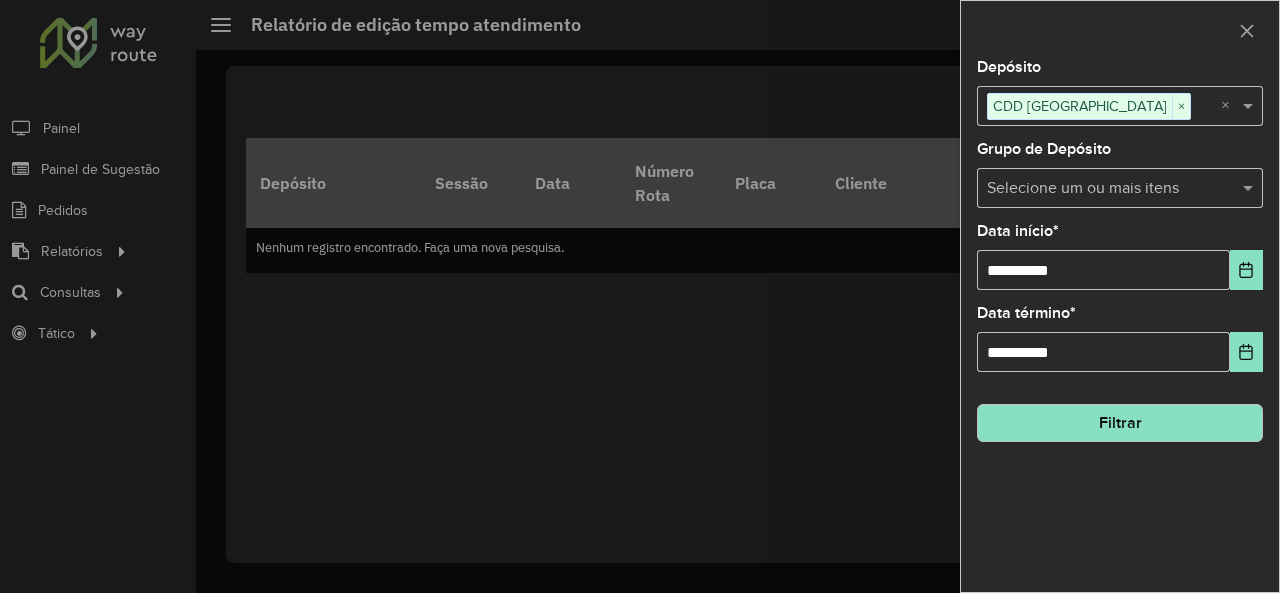 click on "Filtrar" 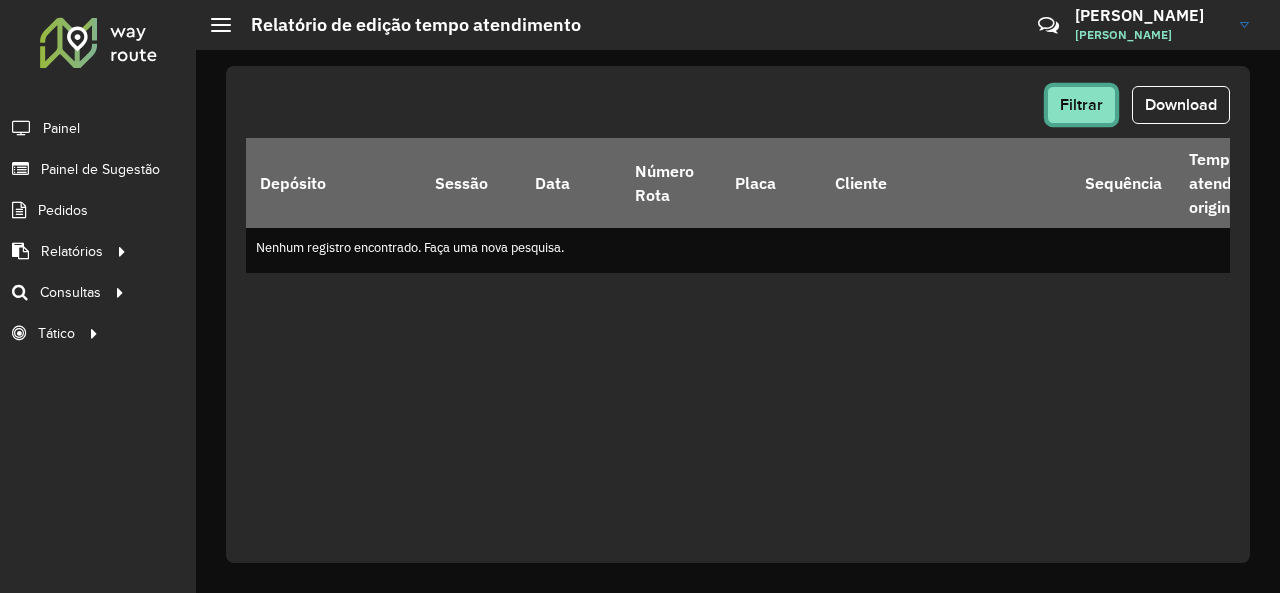 click on "Filtrar" 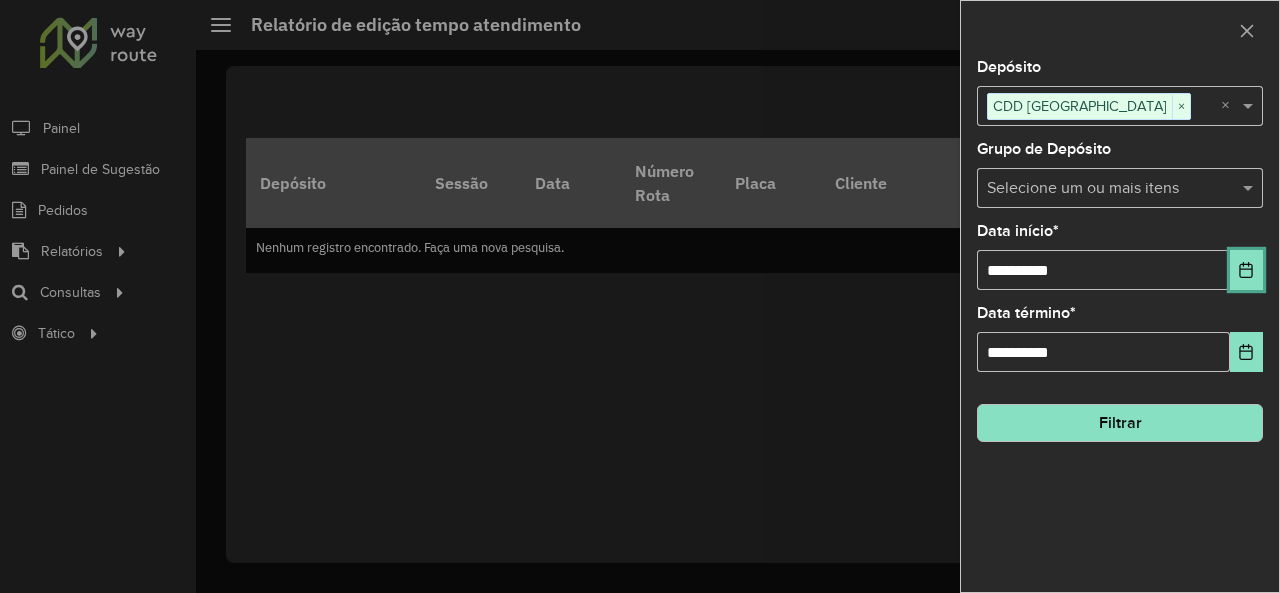 click at bounding box center (1246, 270) 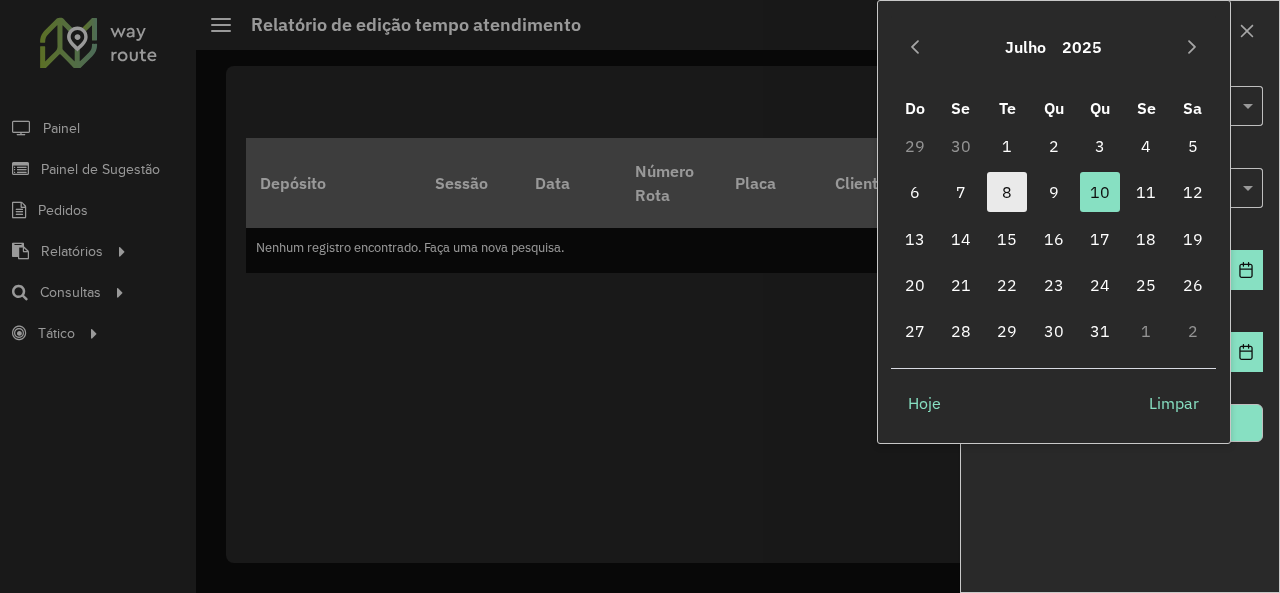 click on "8" at bounding box center [1007, 192] 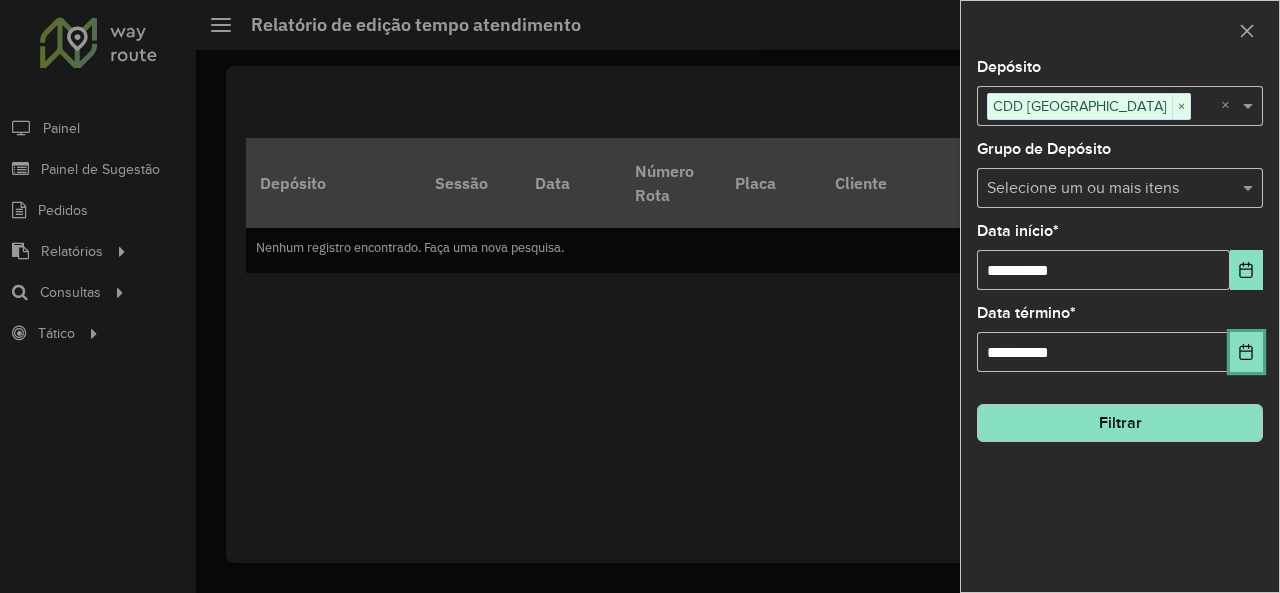 click at bounding box center (1246, 352) 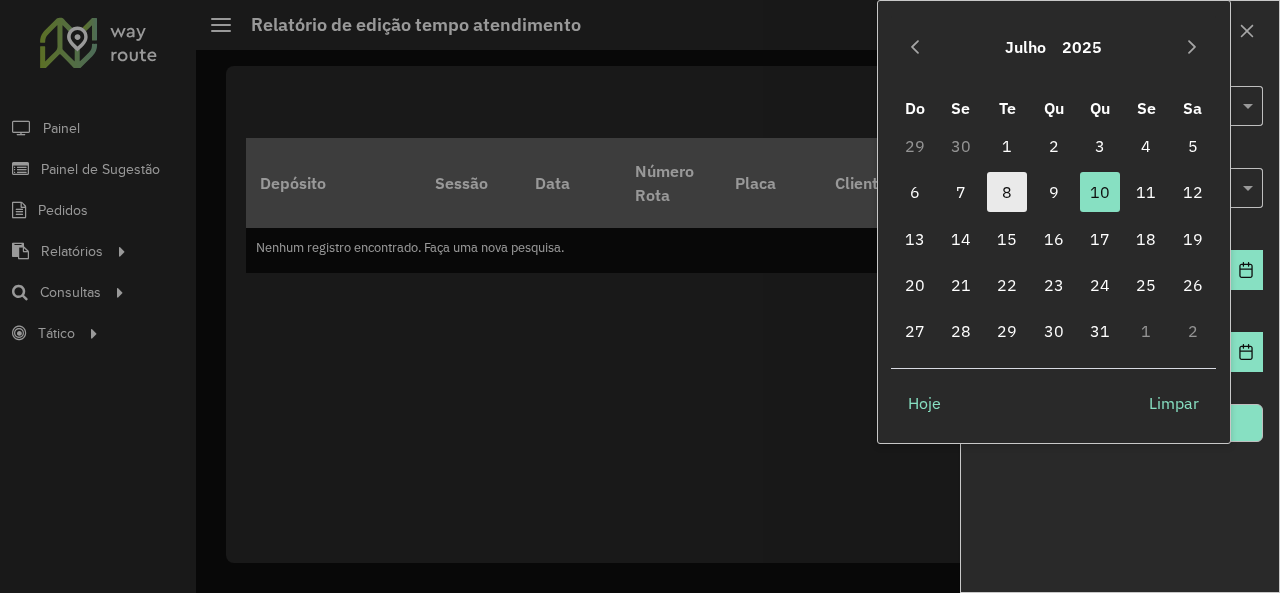 click on "8" at bounding box center (1007, 192) 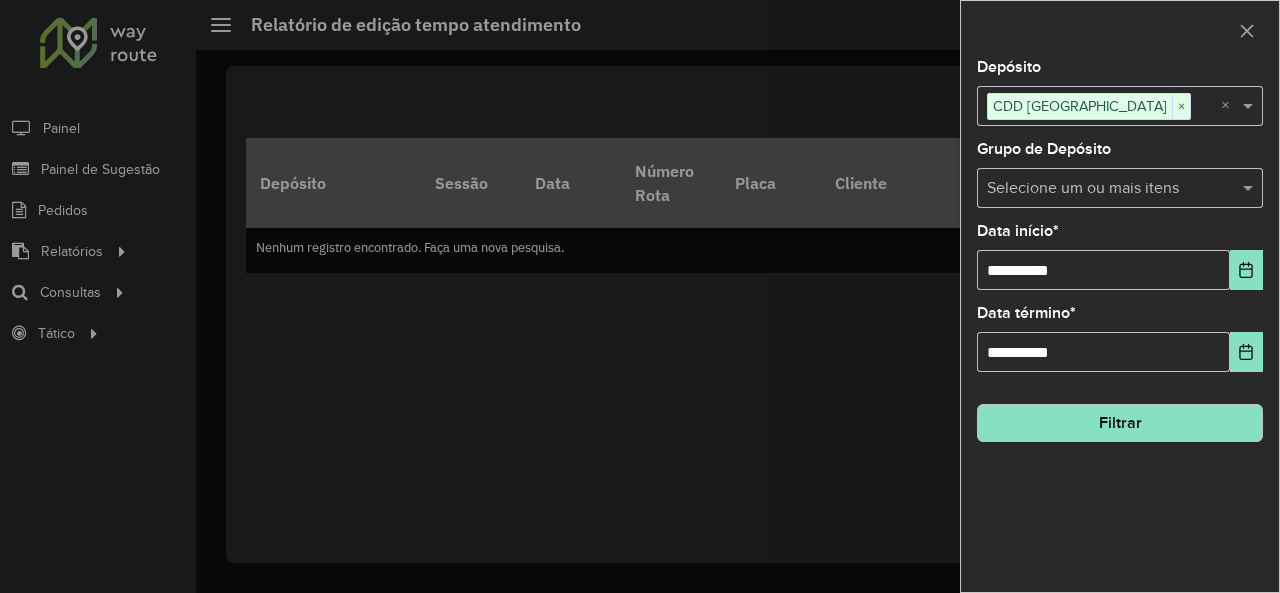 click on "Filtrar" 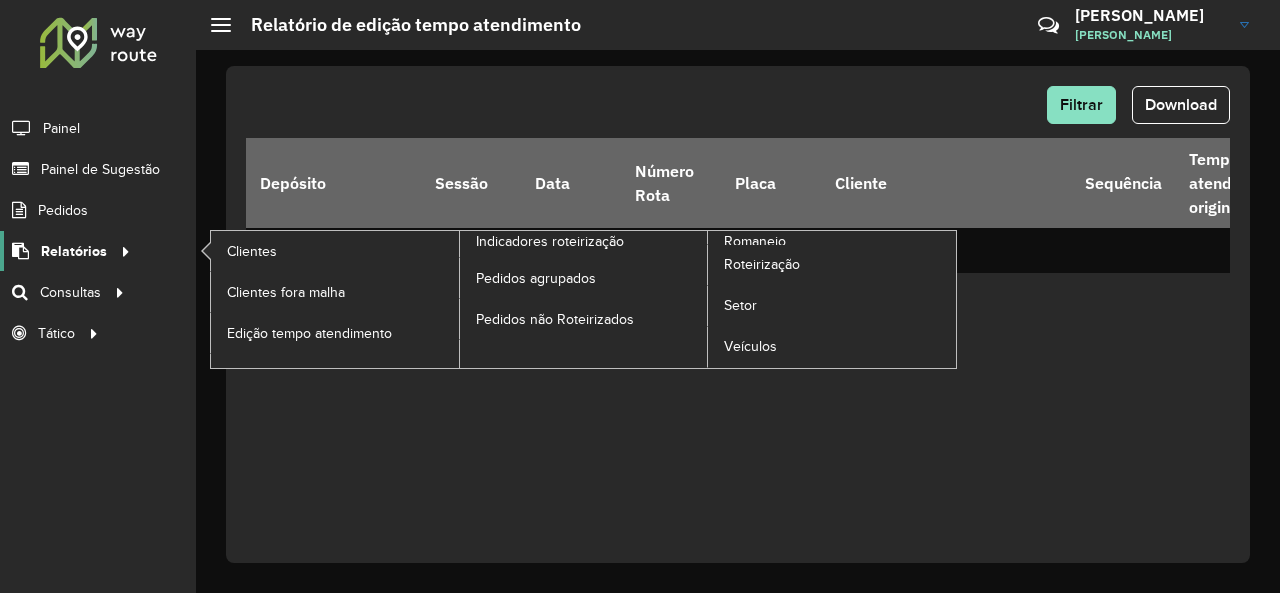 click on "Relatórios" 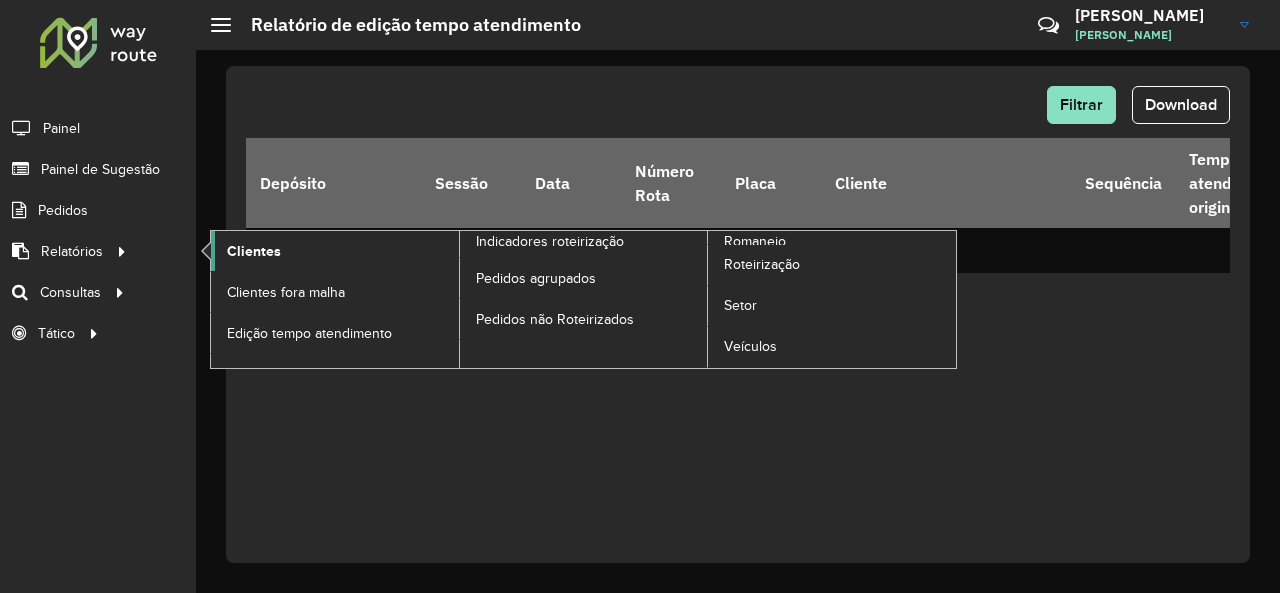 click on "Clientes" 